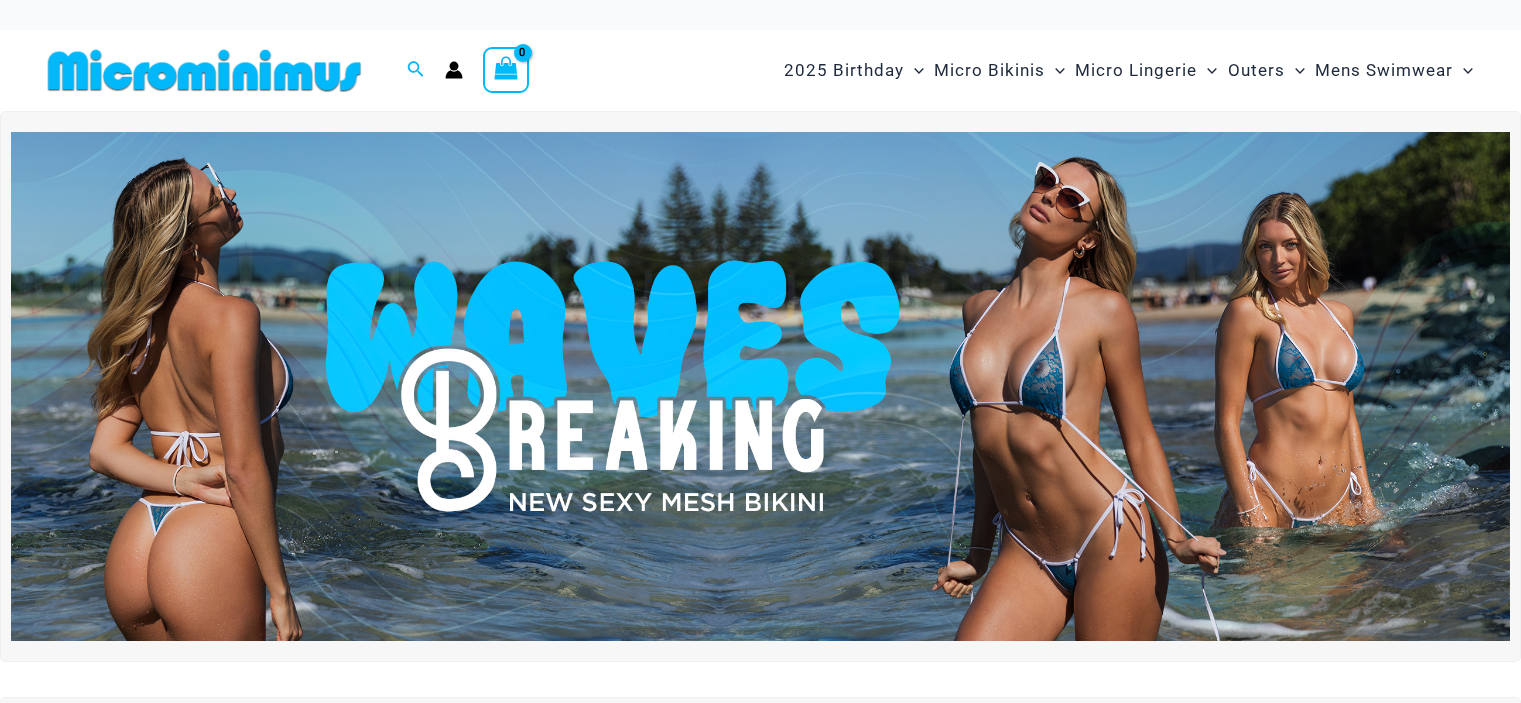 scroll, scrollTop: 0, scrollLeft: 0, axis: both 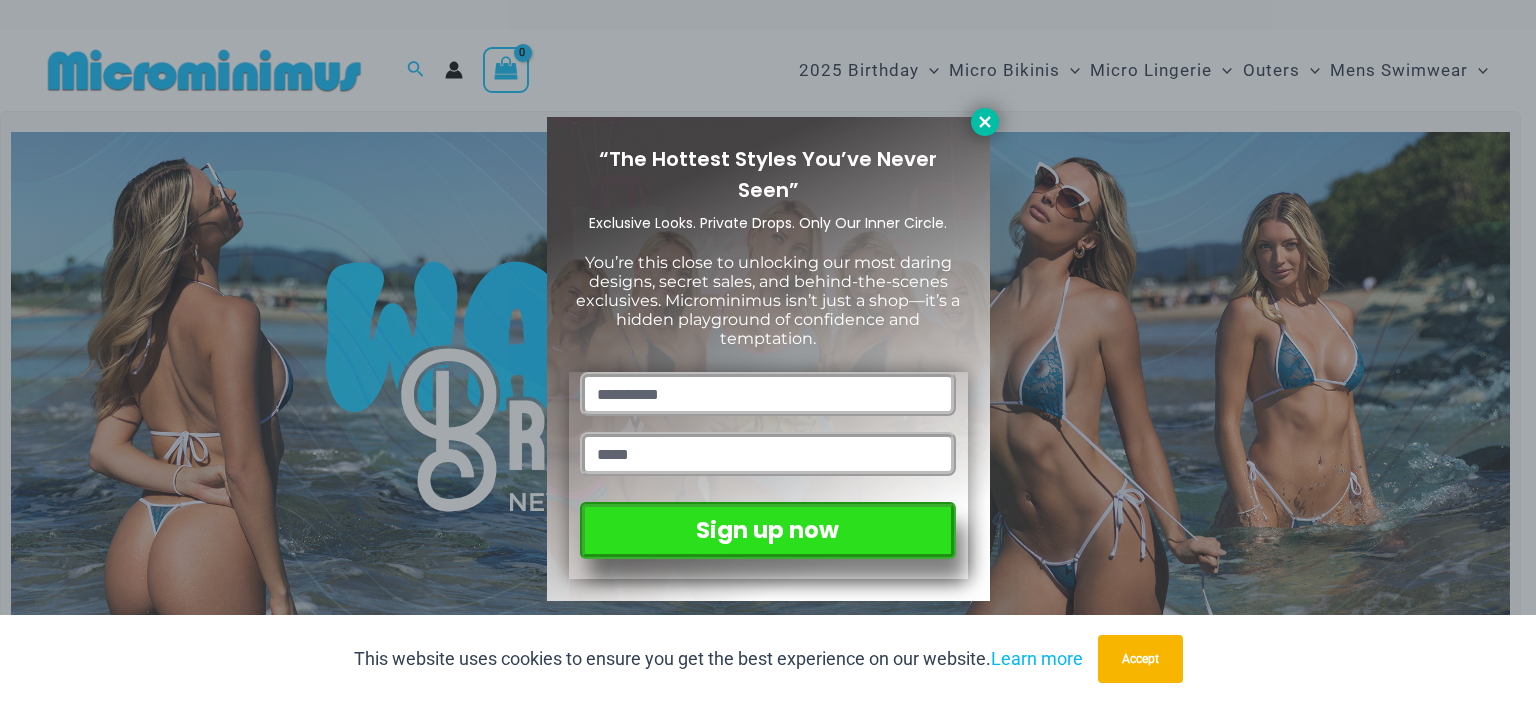 click 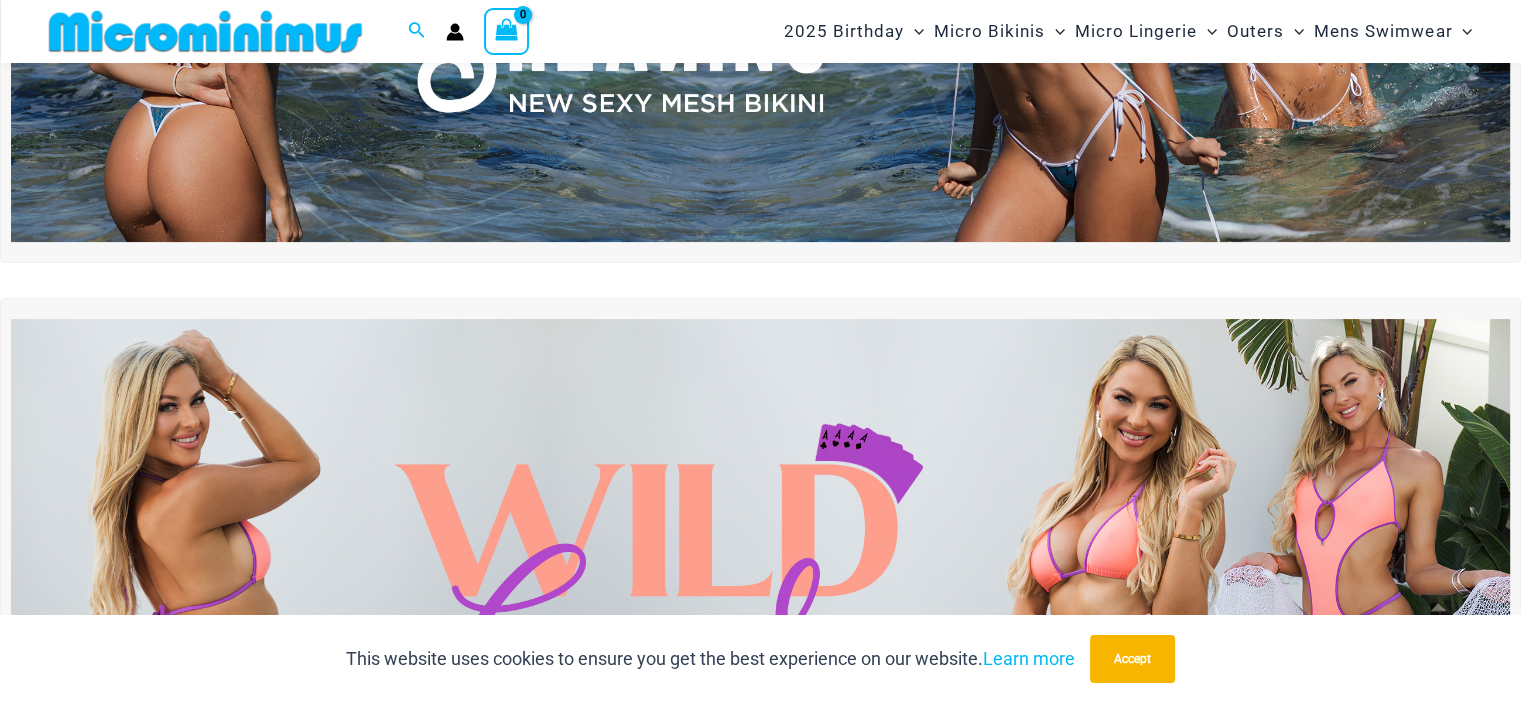 scroll, scrollTop: 384, scrollLeft: 0, axis: vertical 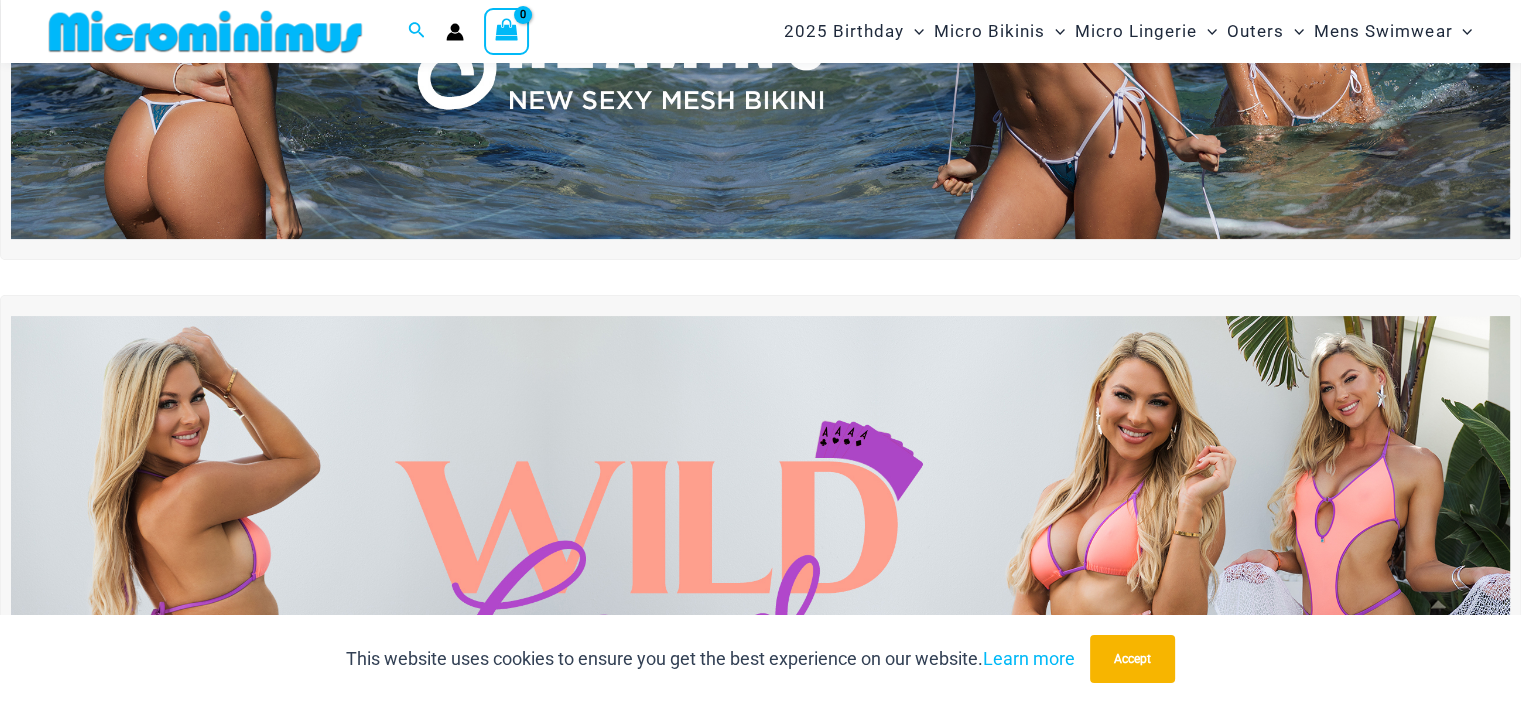 click at bounding box center (760, -16) 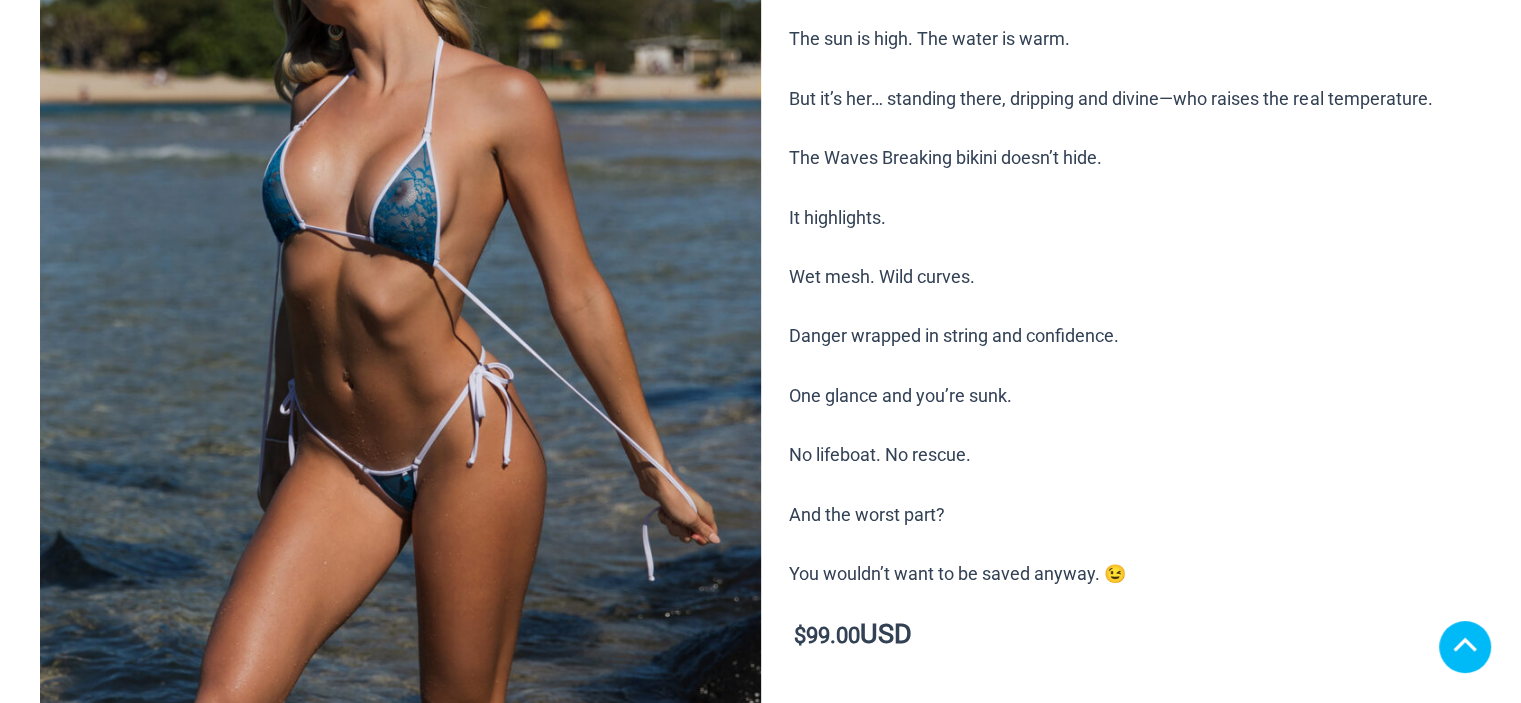 scroll, scrollTop: 400, scrollLeft: 0, axis: vertical 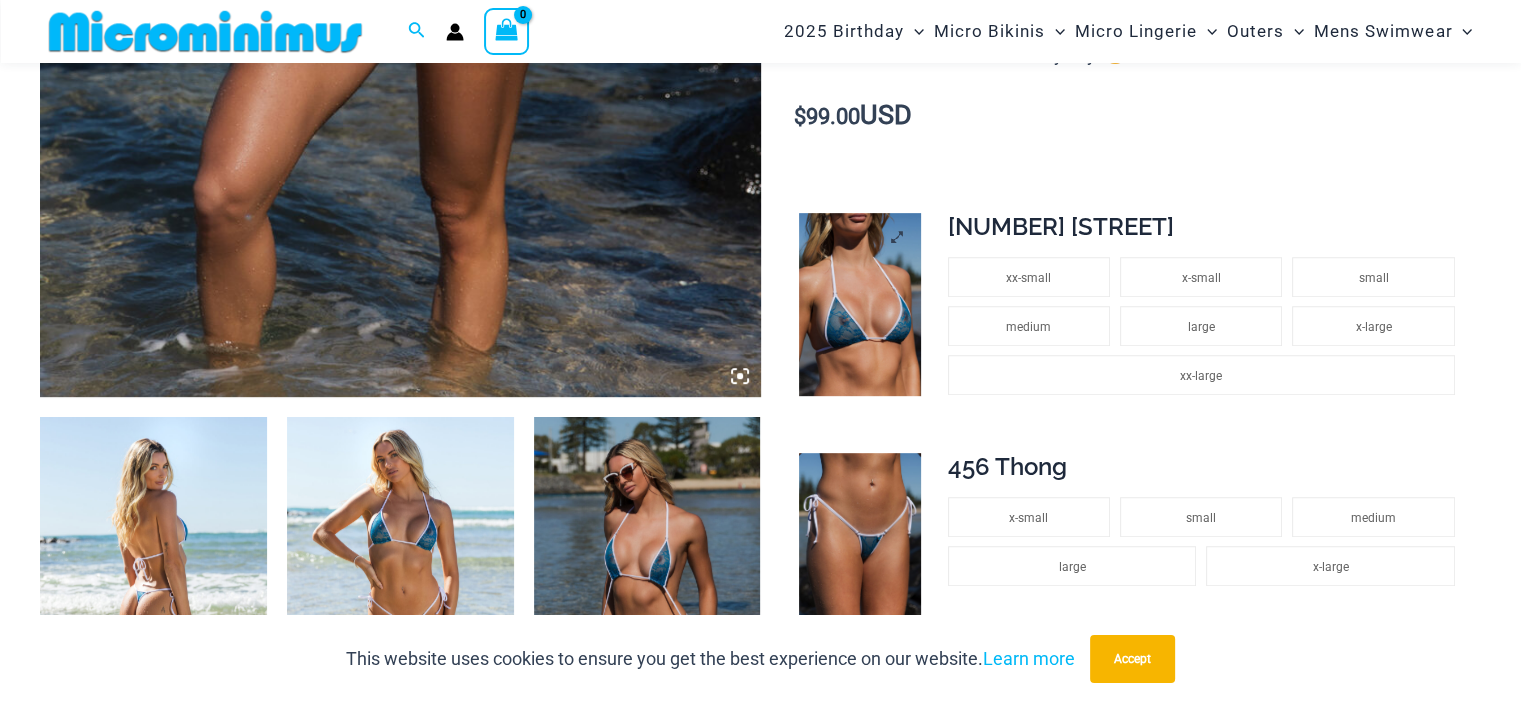 click at bounding box center (860, 304) 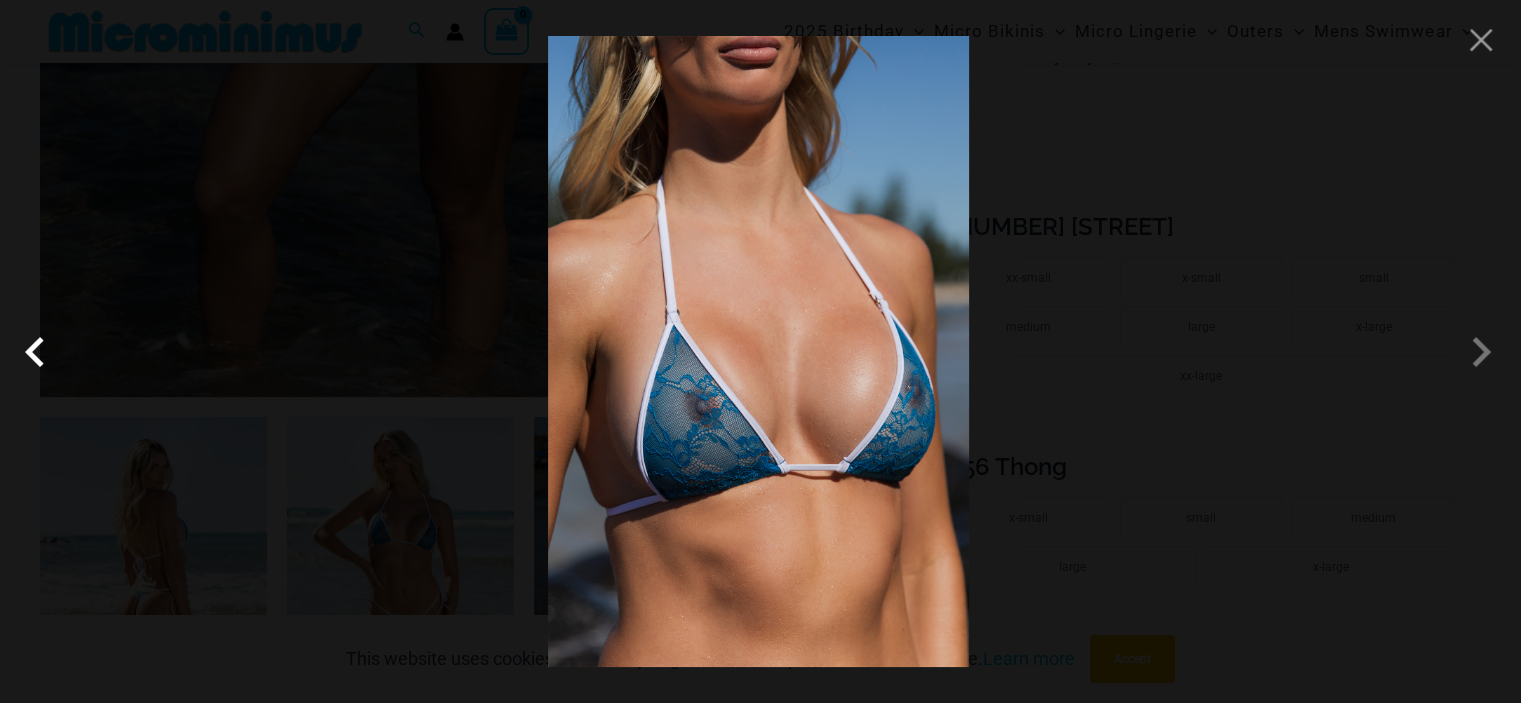 click at bounding box center [40, 352] 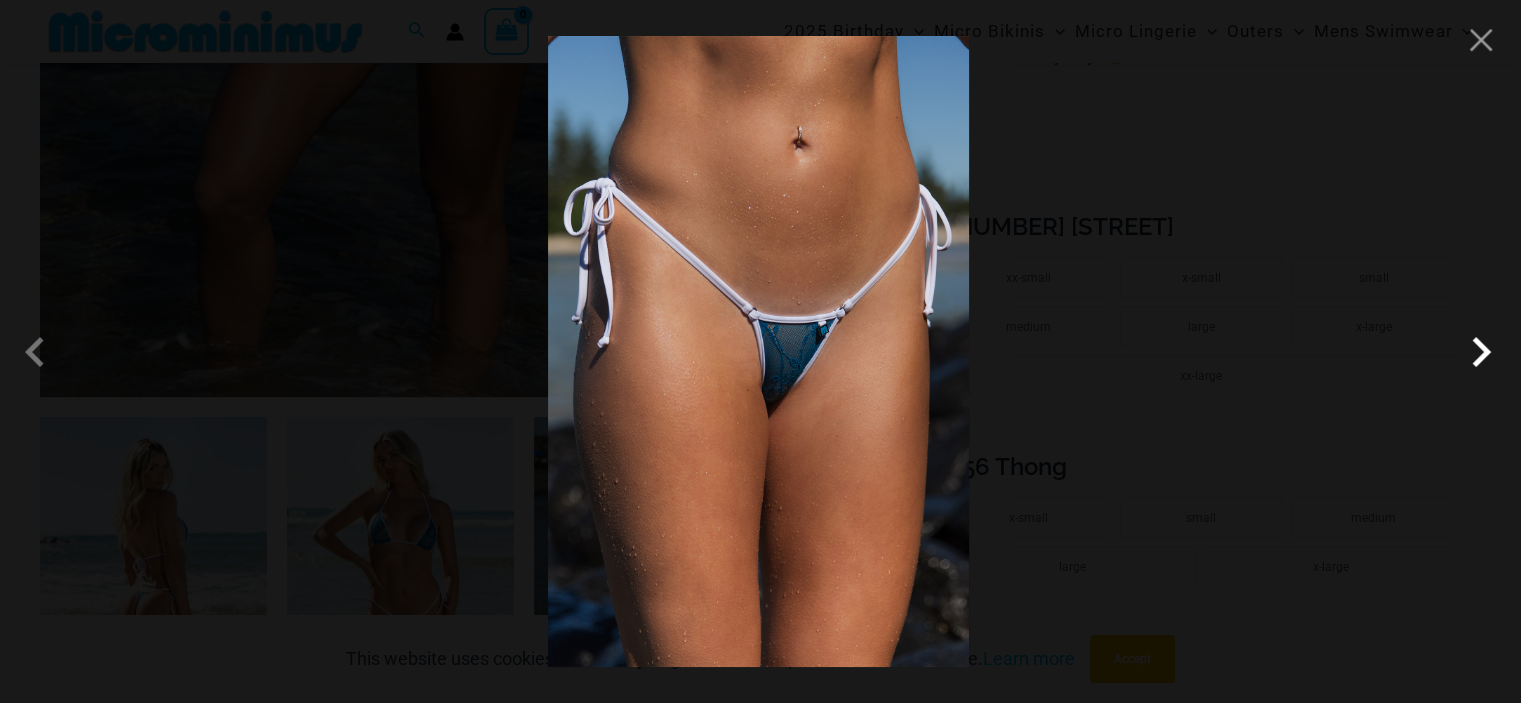 click at bounding box center [1481, 352] 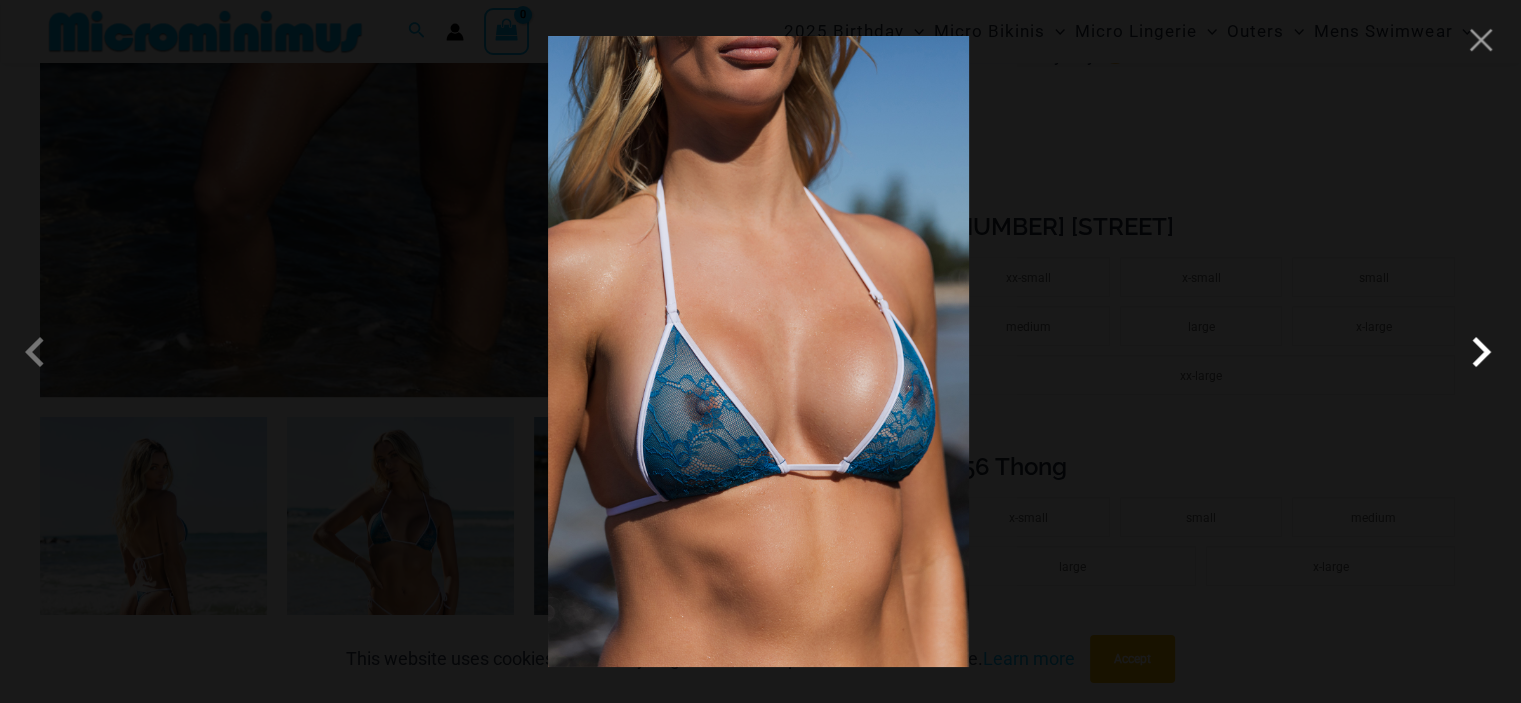 click at bounding box center (1481, 352) 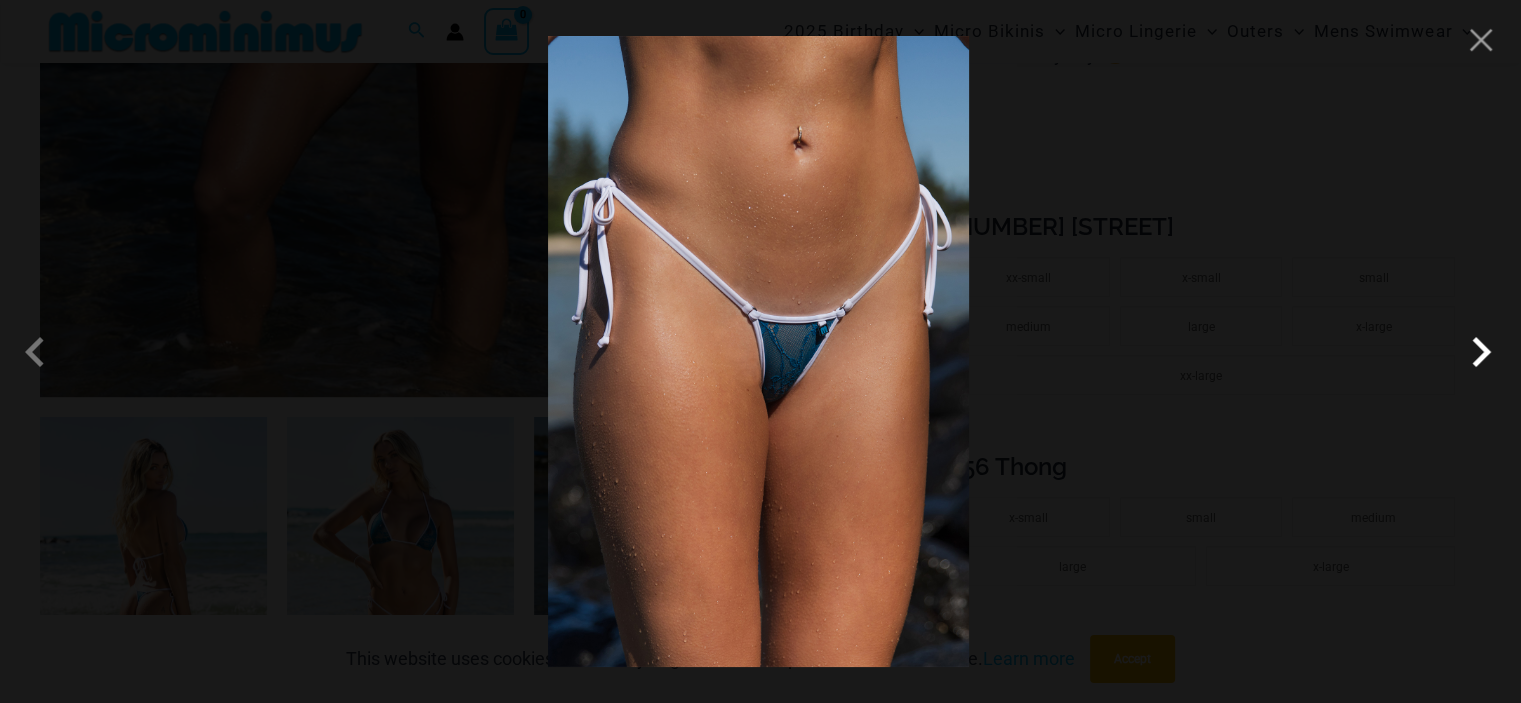 click at bounding box center (1481, 352) 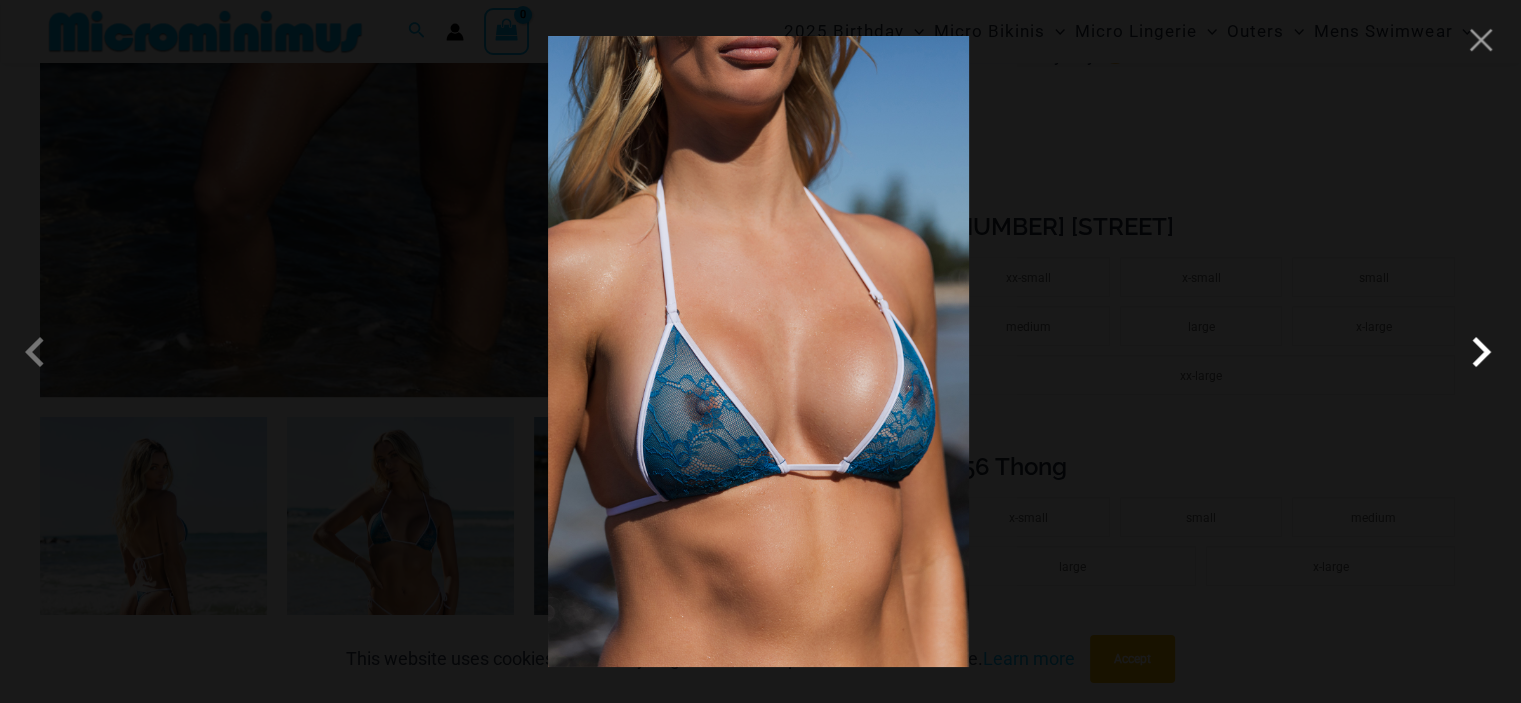 click at bounding box center (1481, 352) 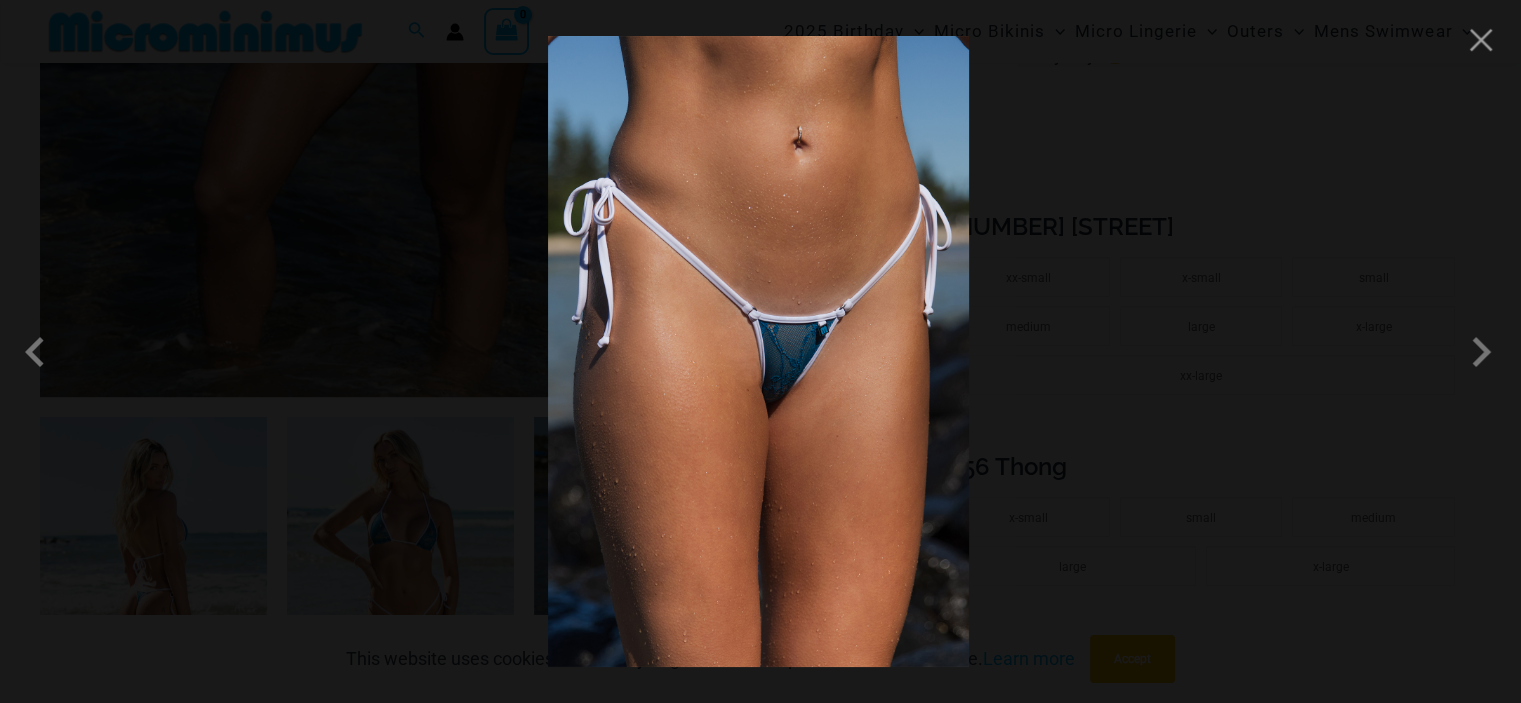 click at bounding box center (760, 351) 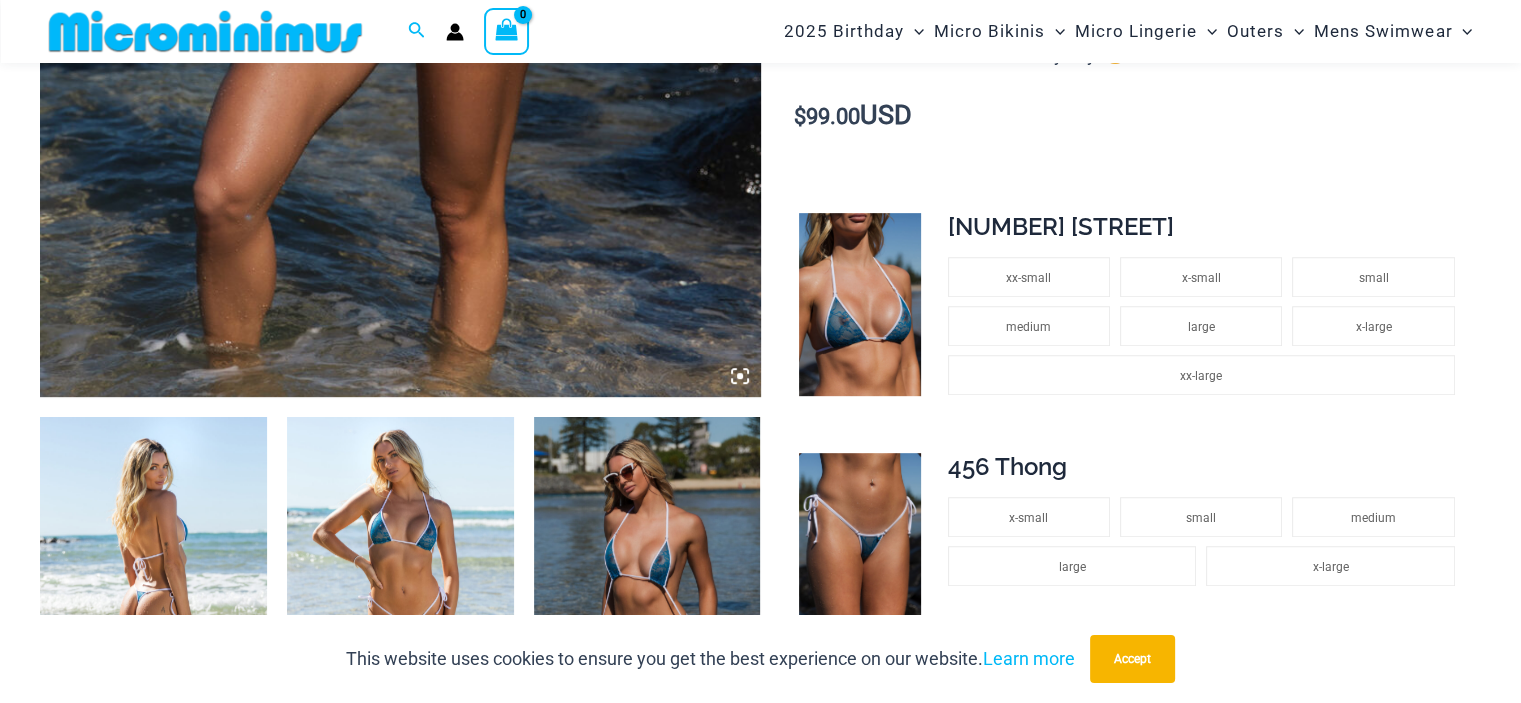 click at bounding box center (153, 587) 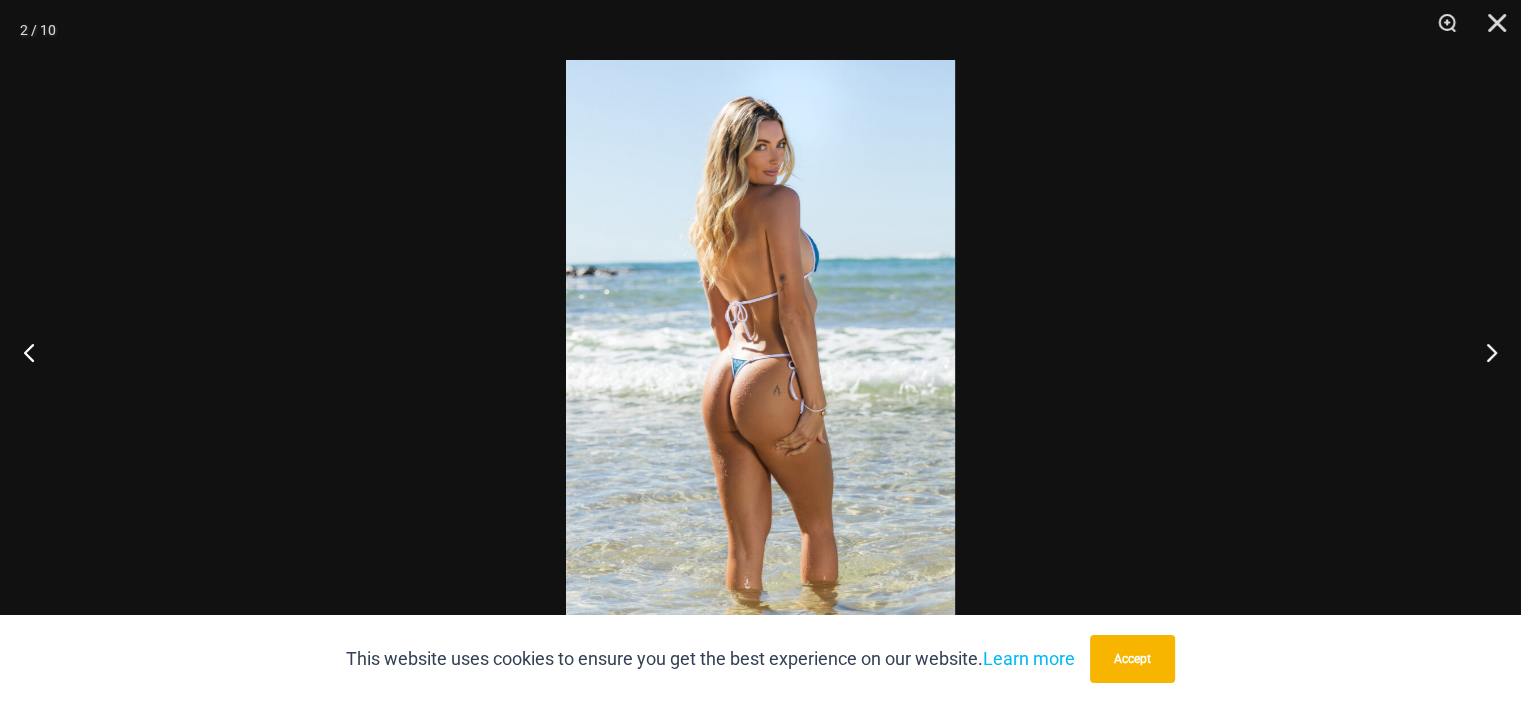 click at bounding box center (760, 351) 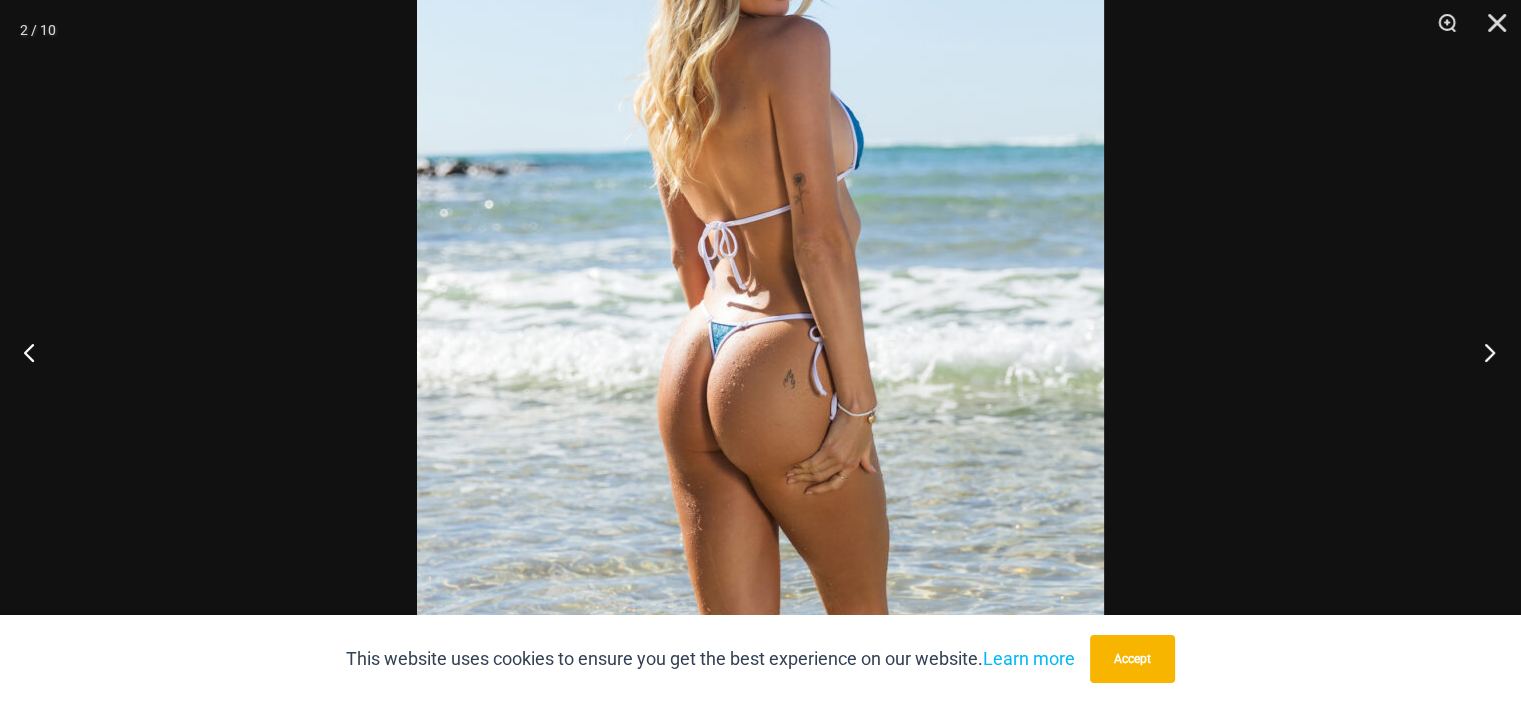 click at bounding box center (1483, 352) 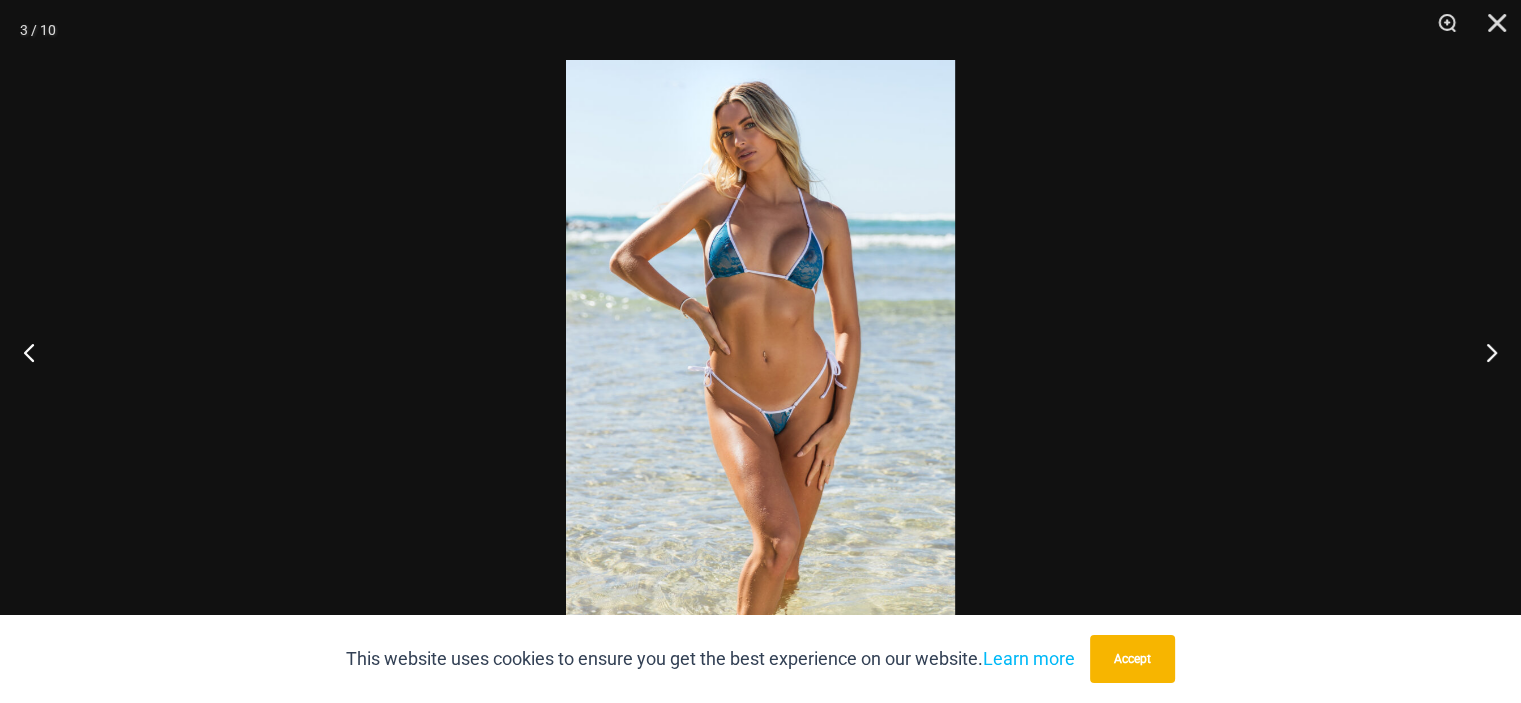 click at bounding box center (760, 351) 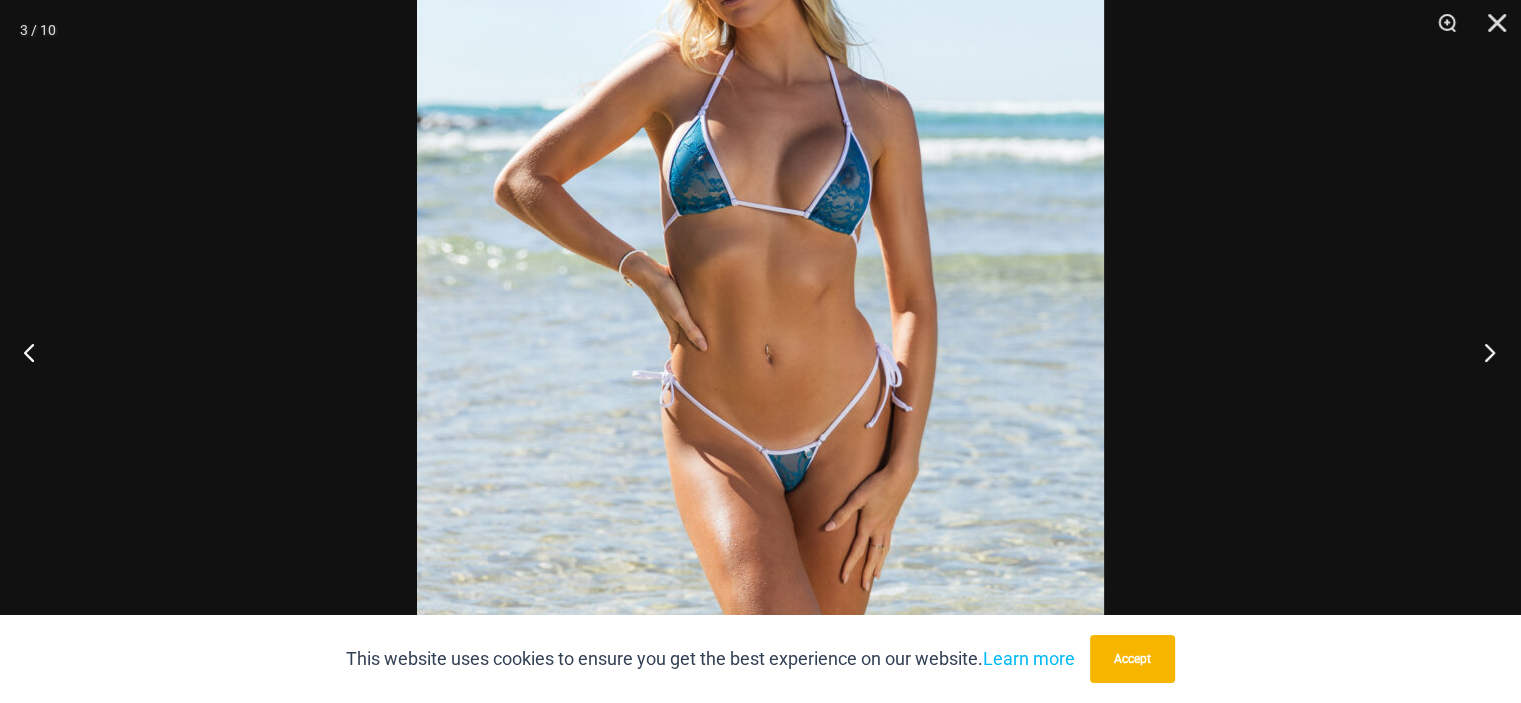 click at bounding box center [1483, 352] 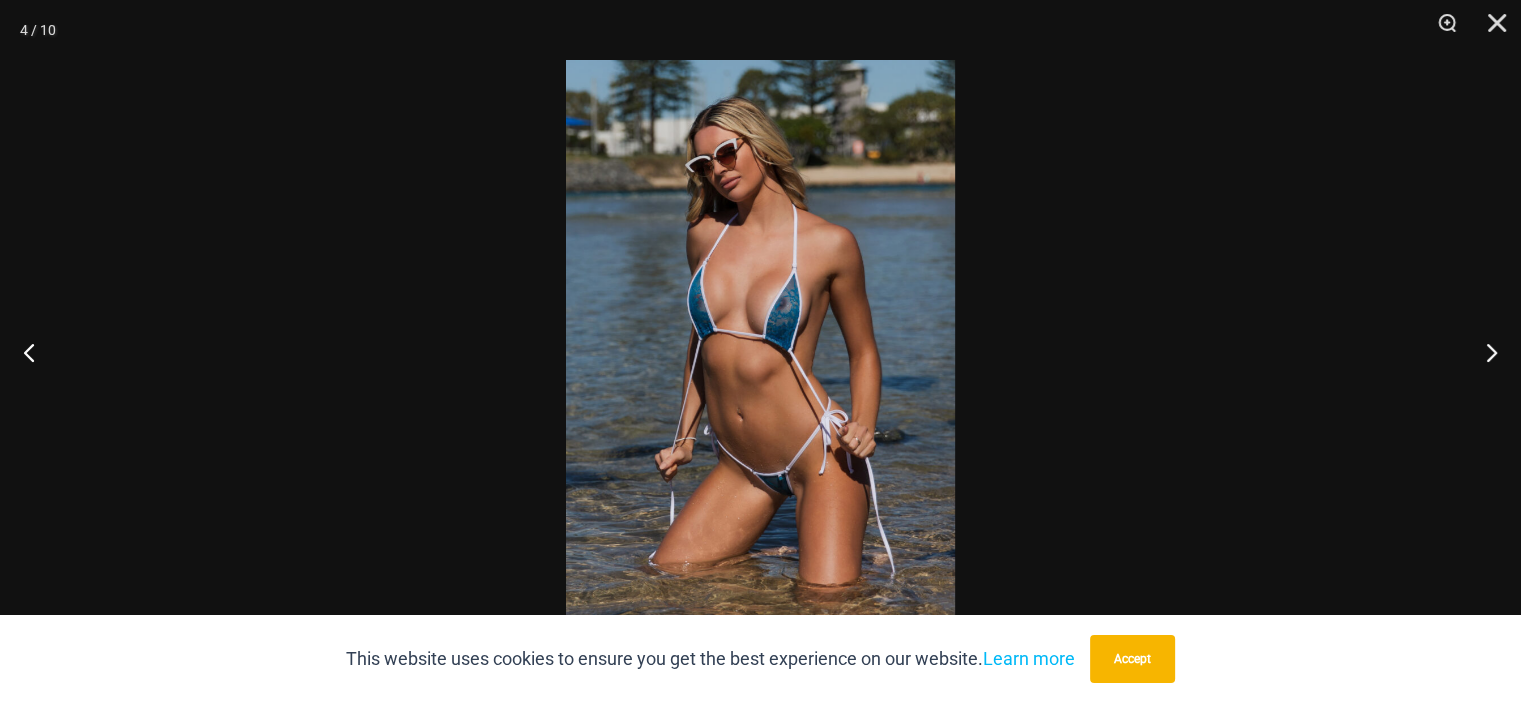 click at bounding box center [760, 351] 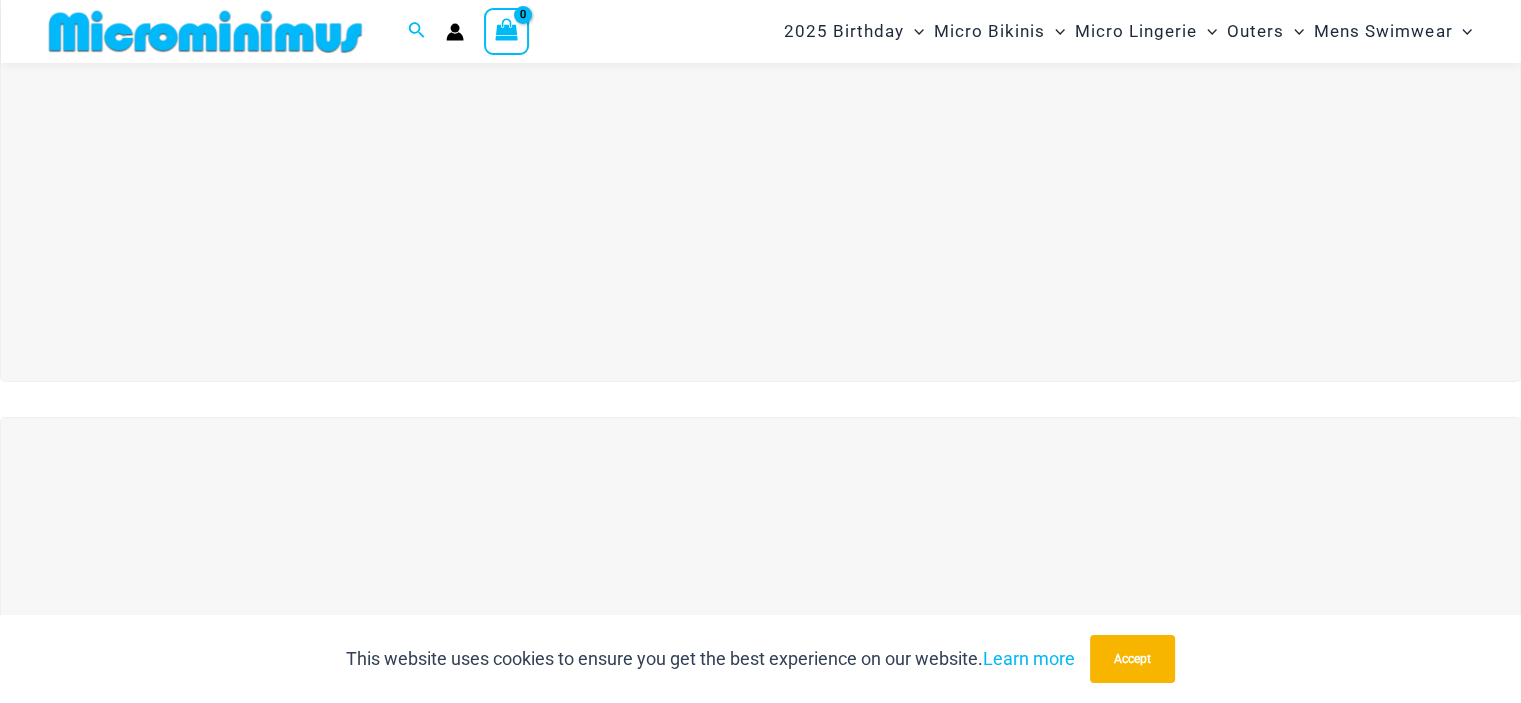 scroll, scrollTop: 249, scrollLeft: 0, axis: vertical 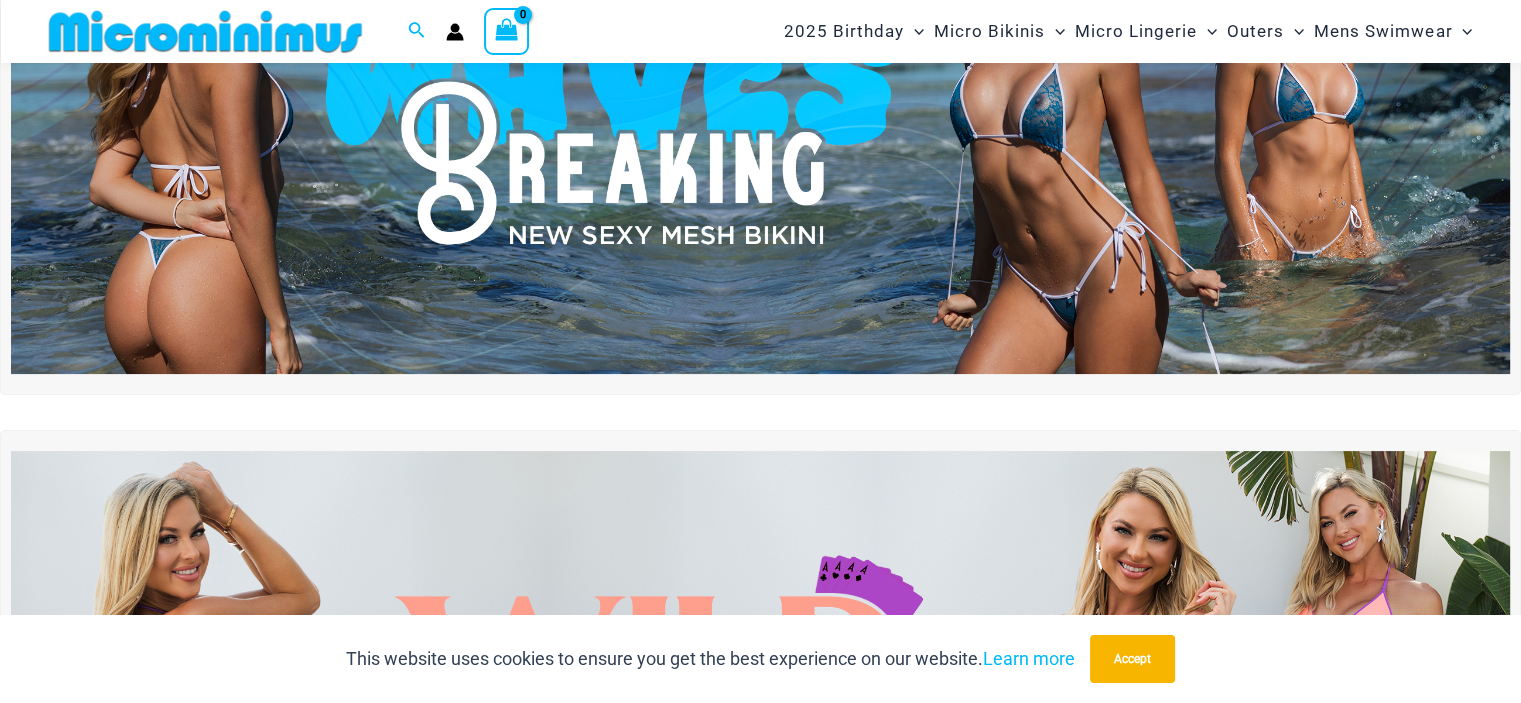 click at bounding box center [760, 119] 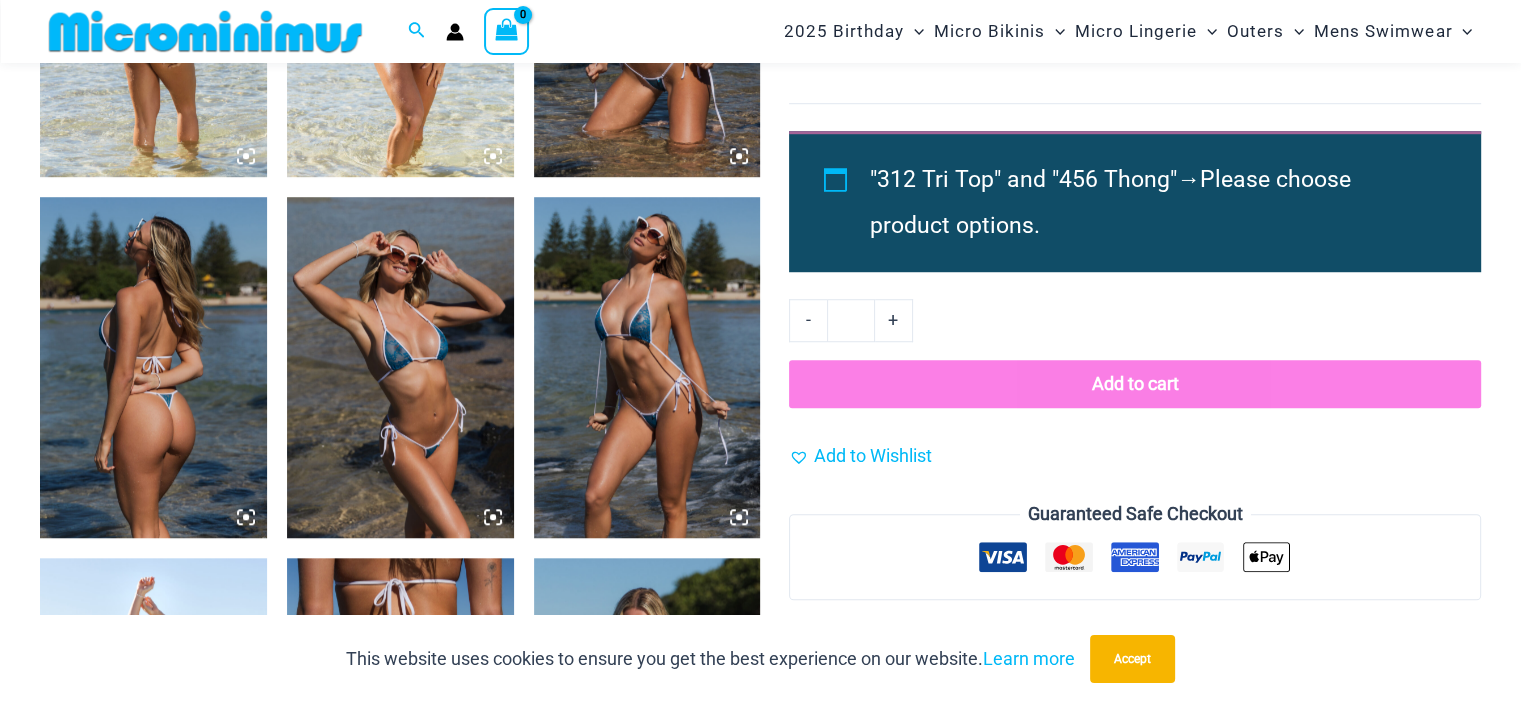 scroll, scrollTop: 1448, scrollLeft: 0, axis: vertical 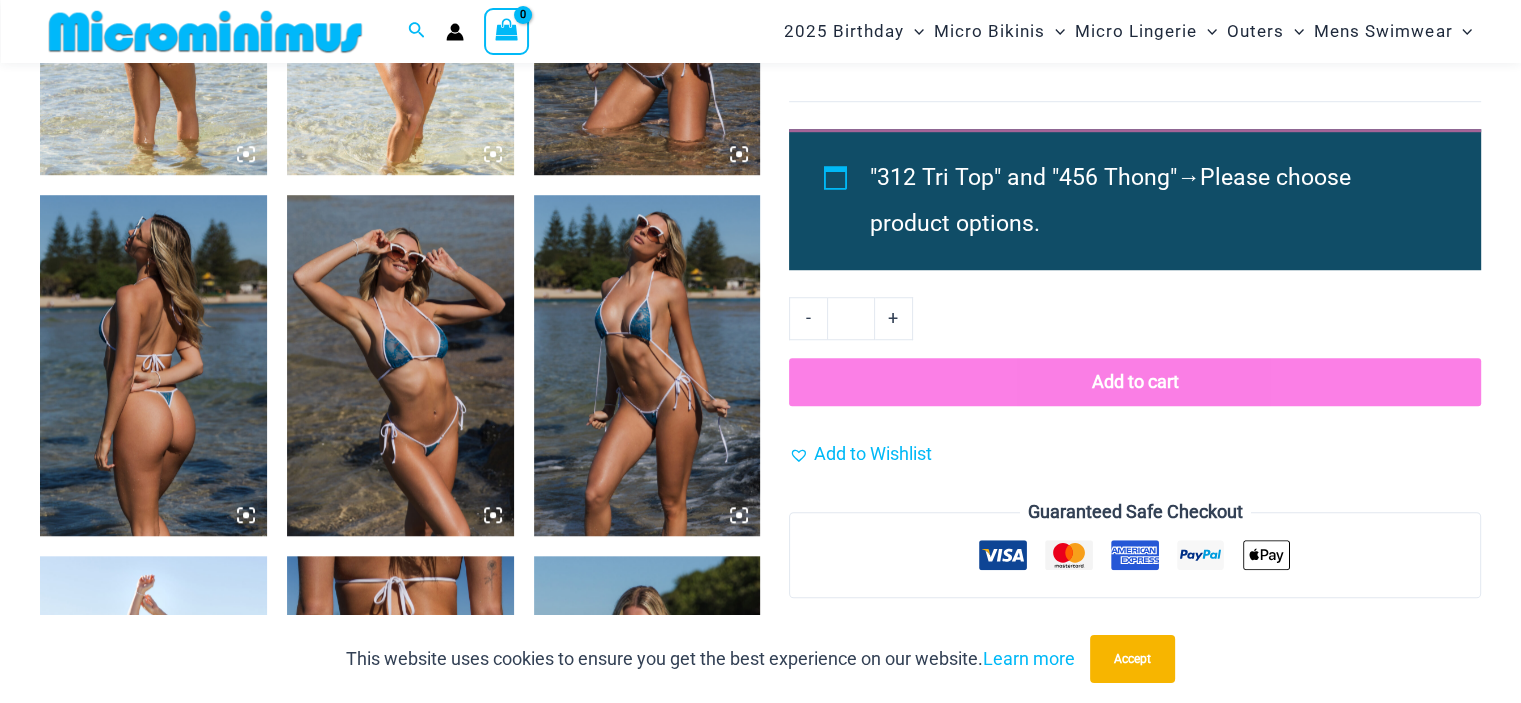 click at bounding box center (153, 365) 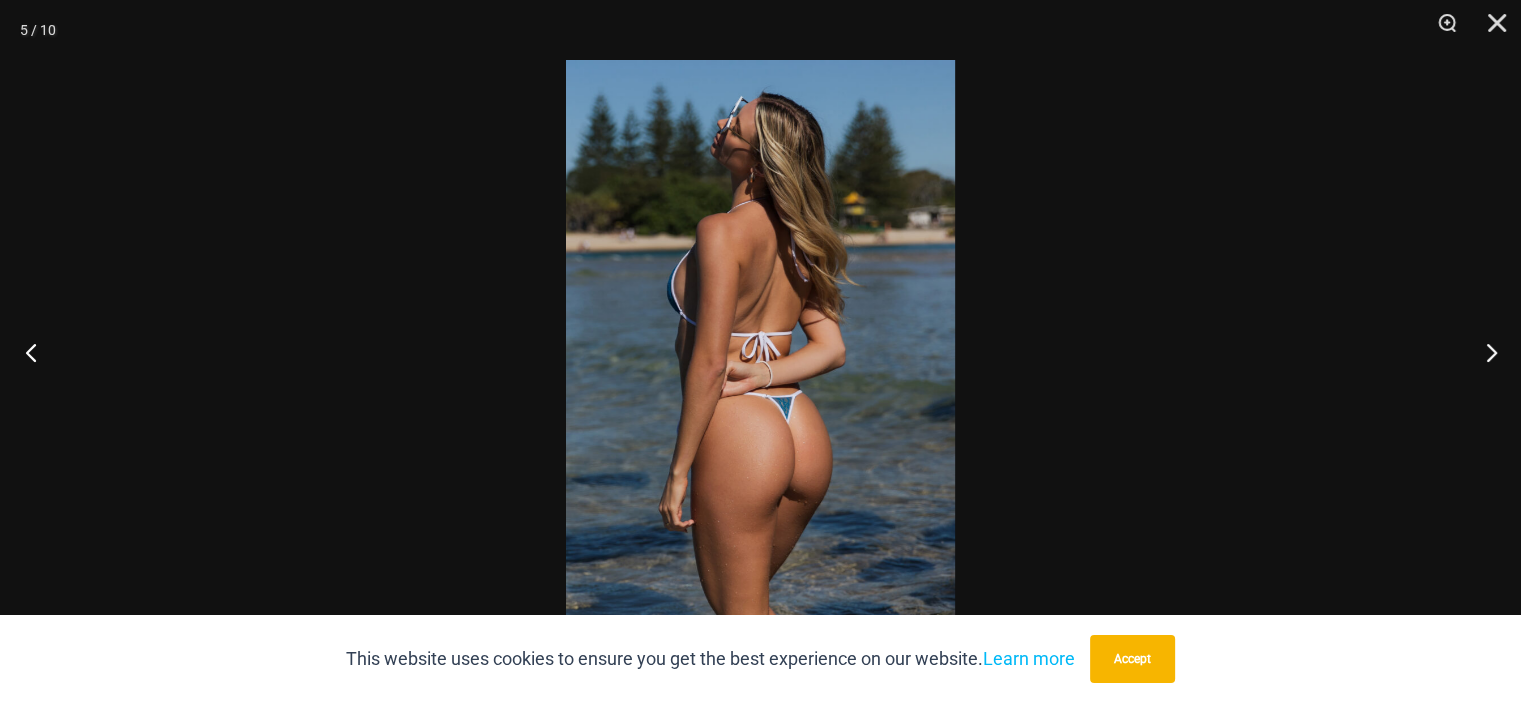 click at bounding box center (37, 352) 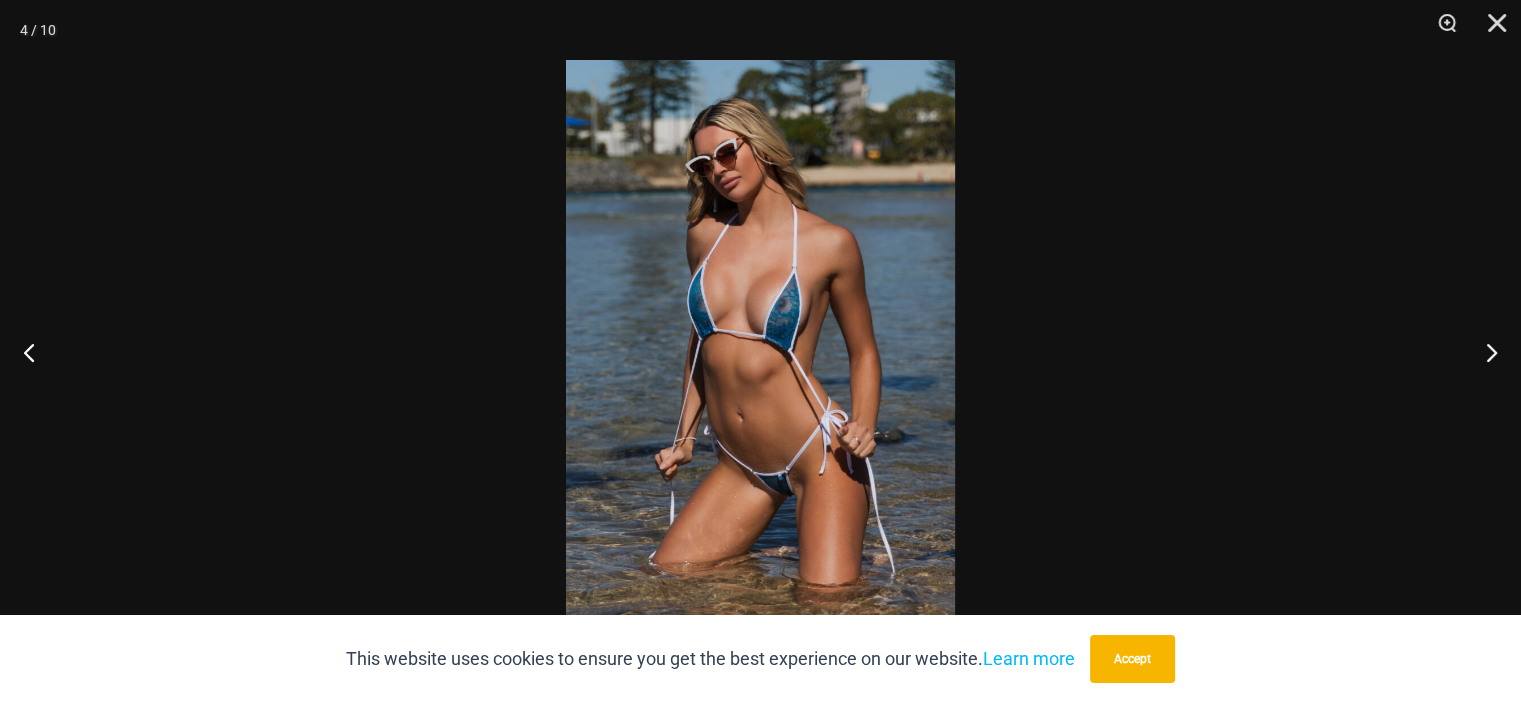 click at bounding box center [760, 351] 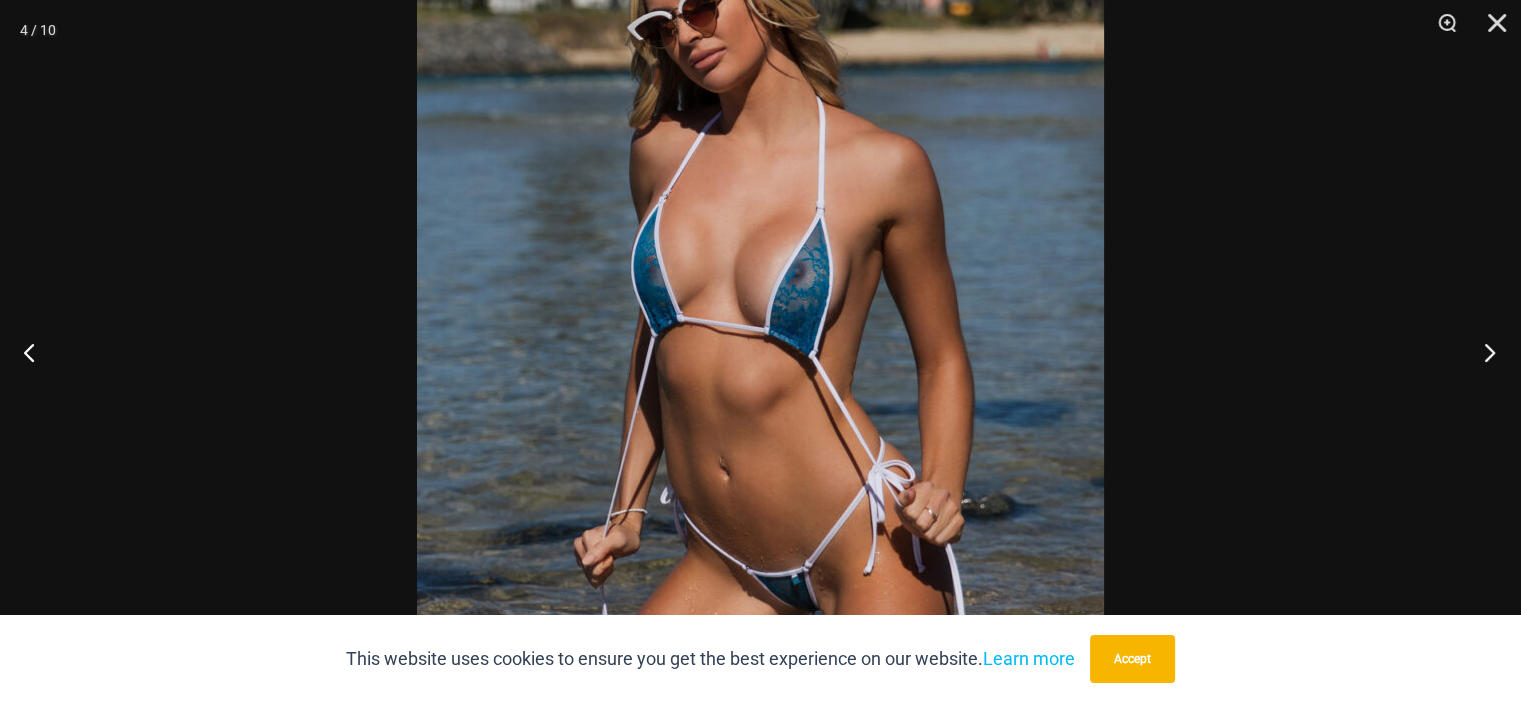 click at bounding box center (1483, 352) 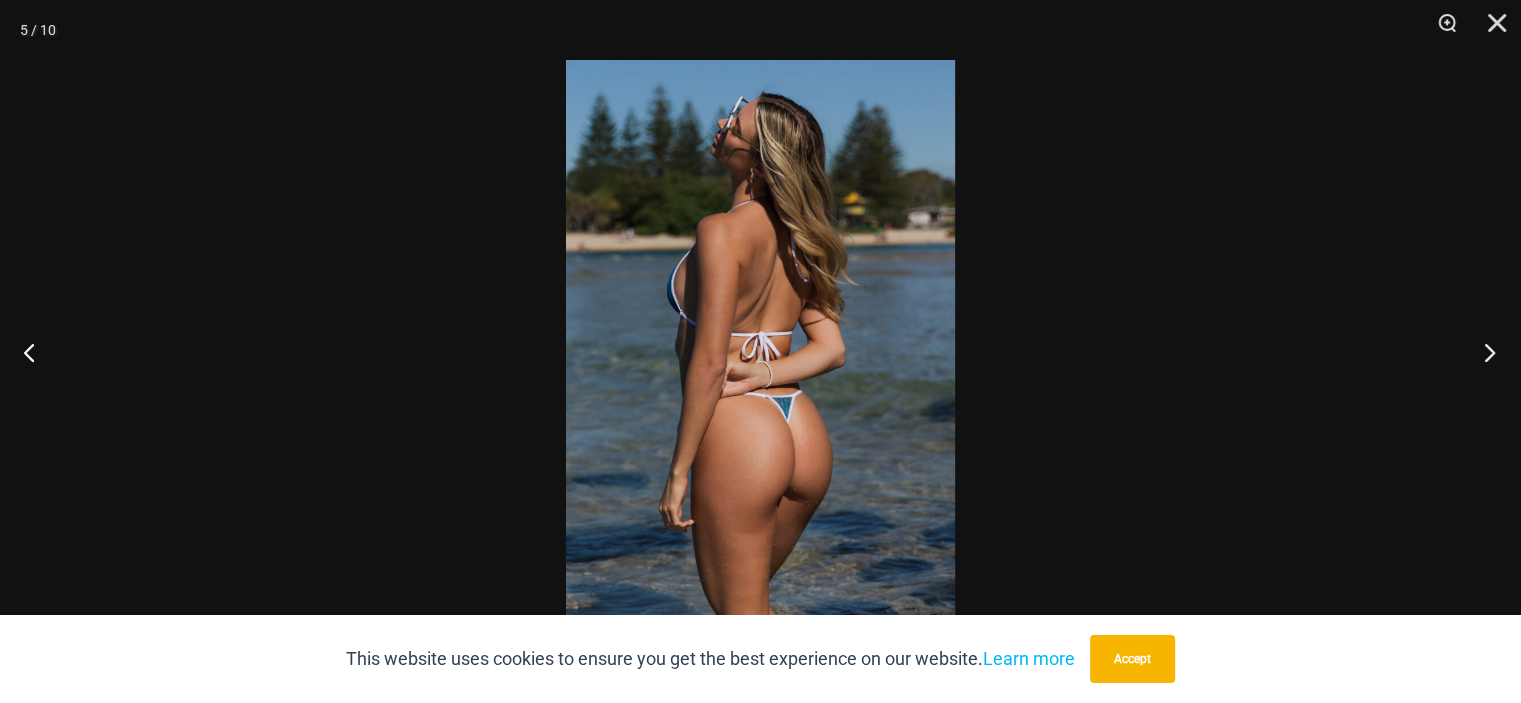 click at bounding box center [1483, 352] 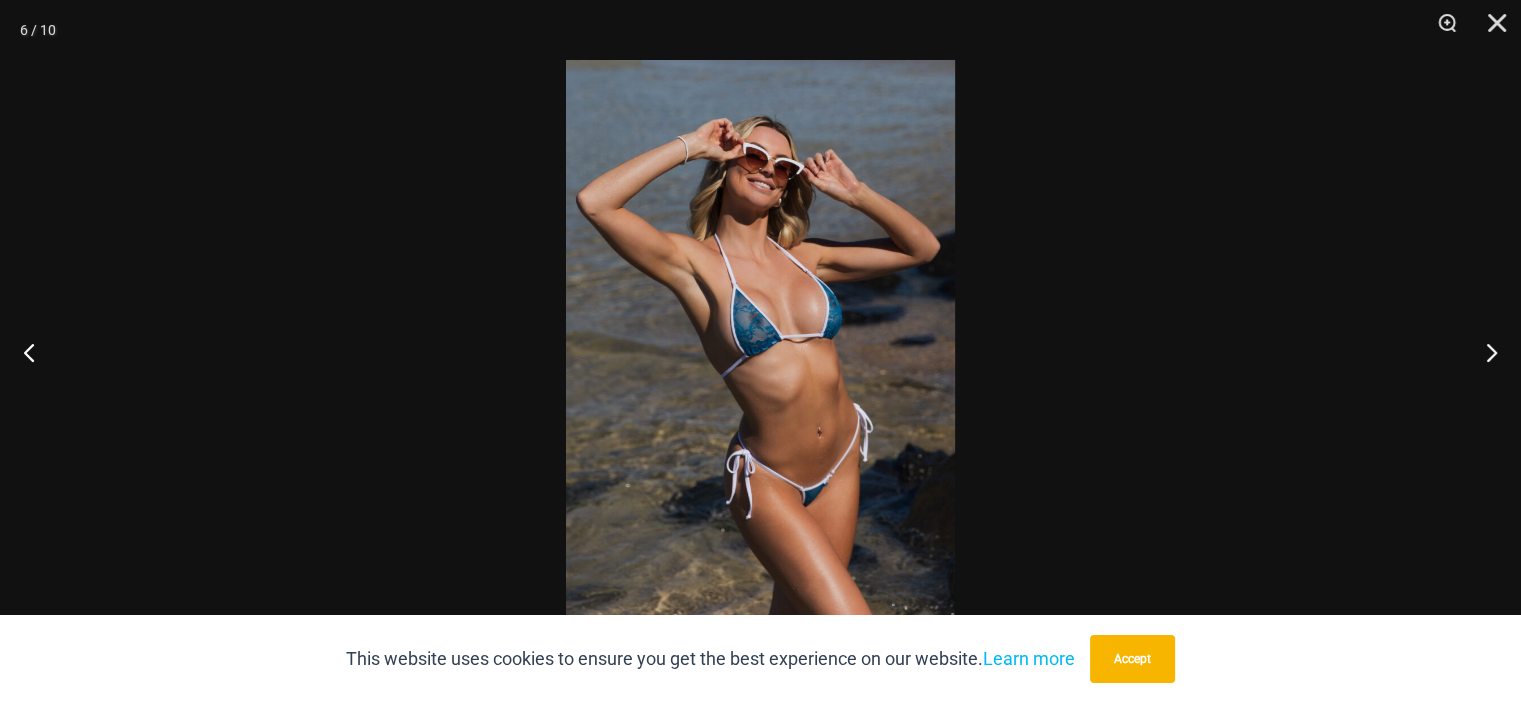 click at bounding box center (760, 351) 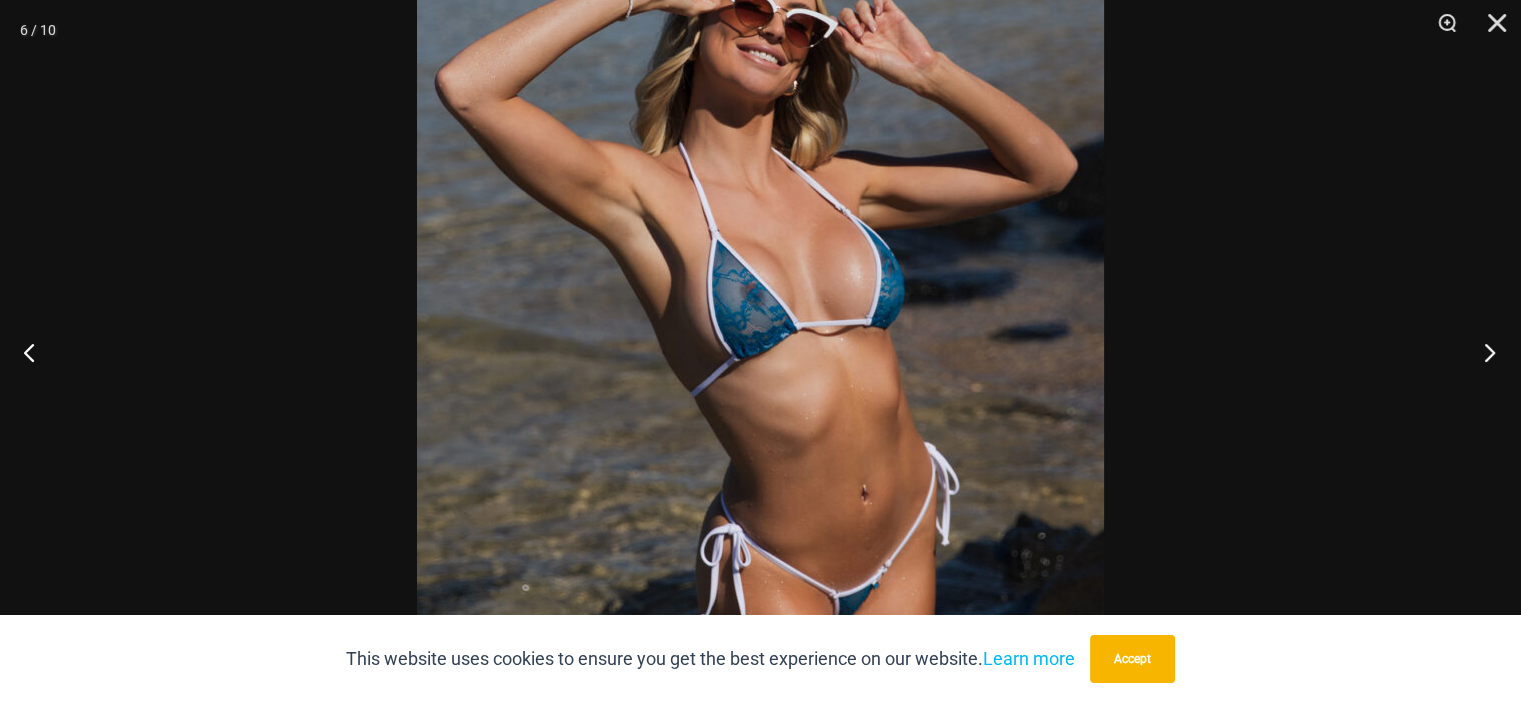 click at bounding box center (1483, 352) 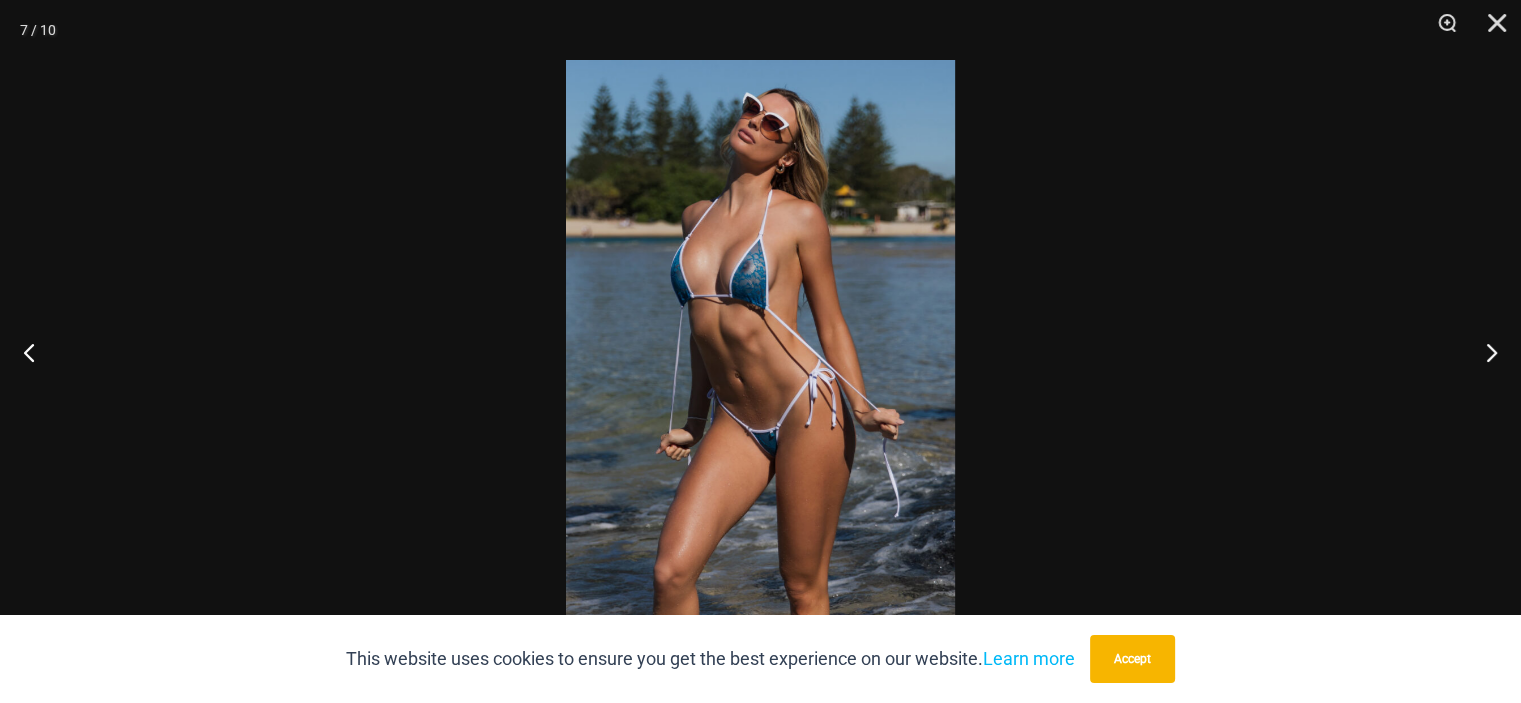 click at bounding box center [760, 351] 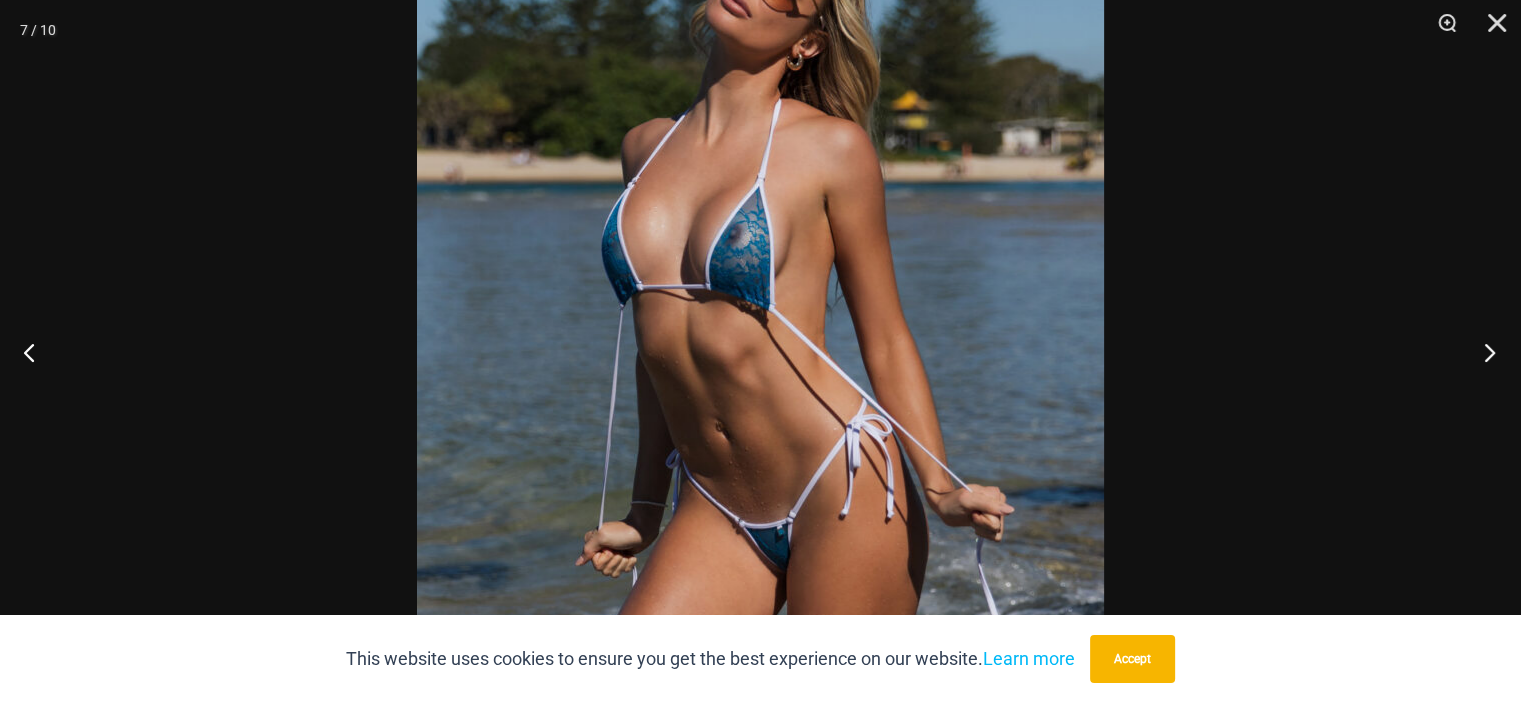 click at bounding box center [1483, 352] 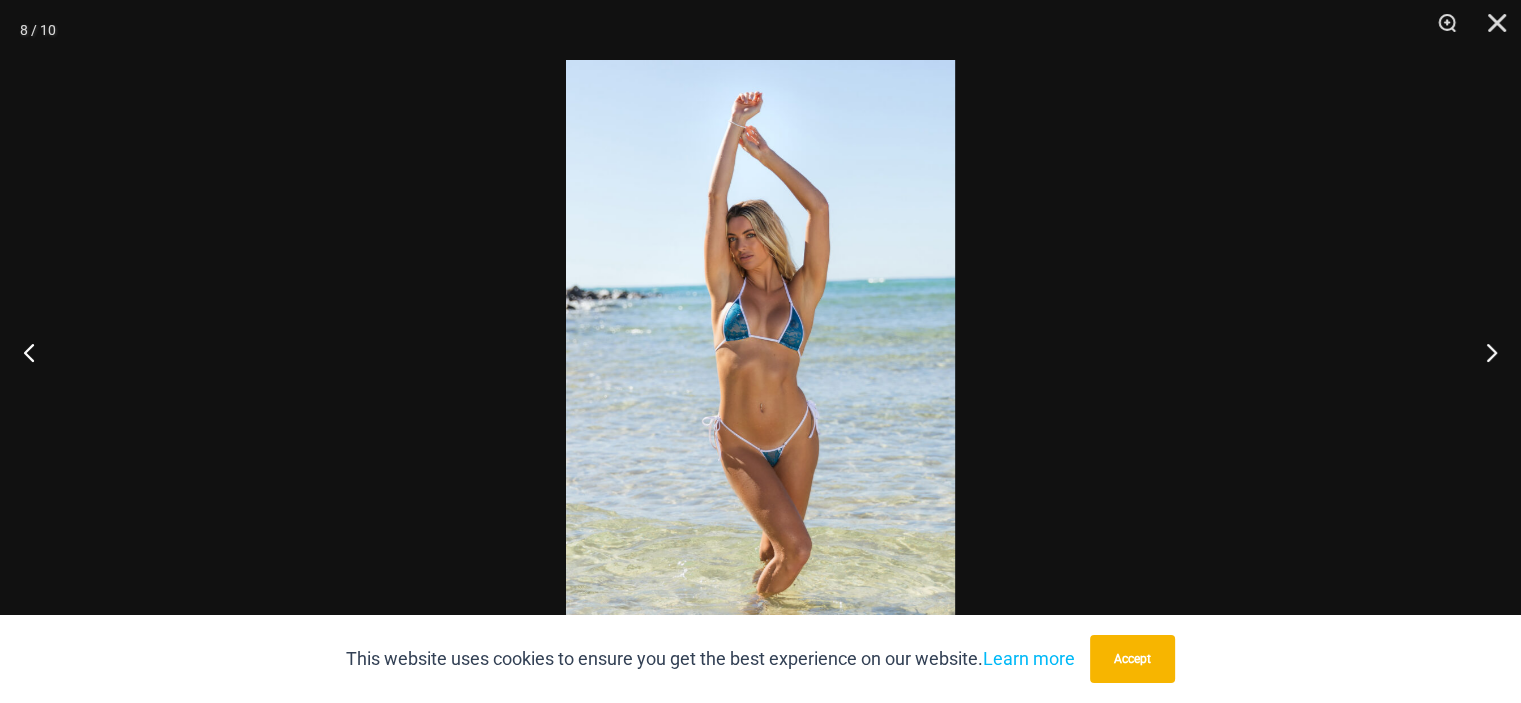 click at bounding box center [760, 351] 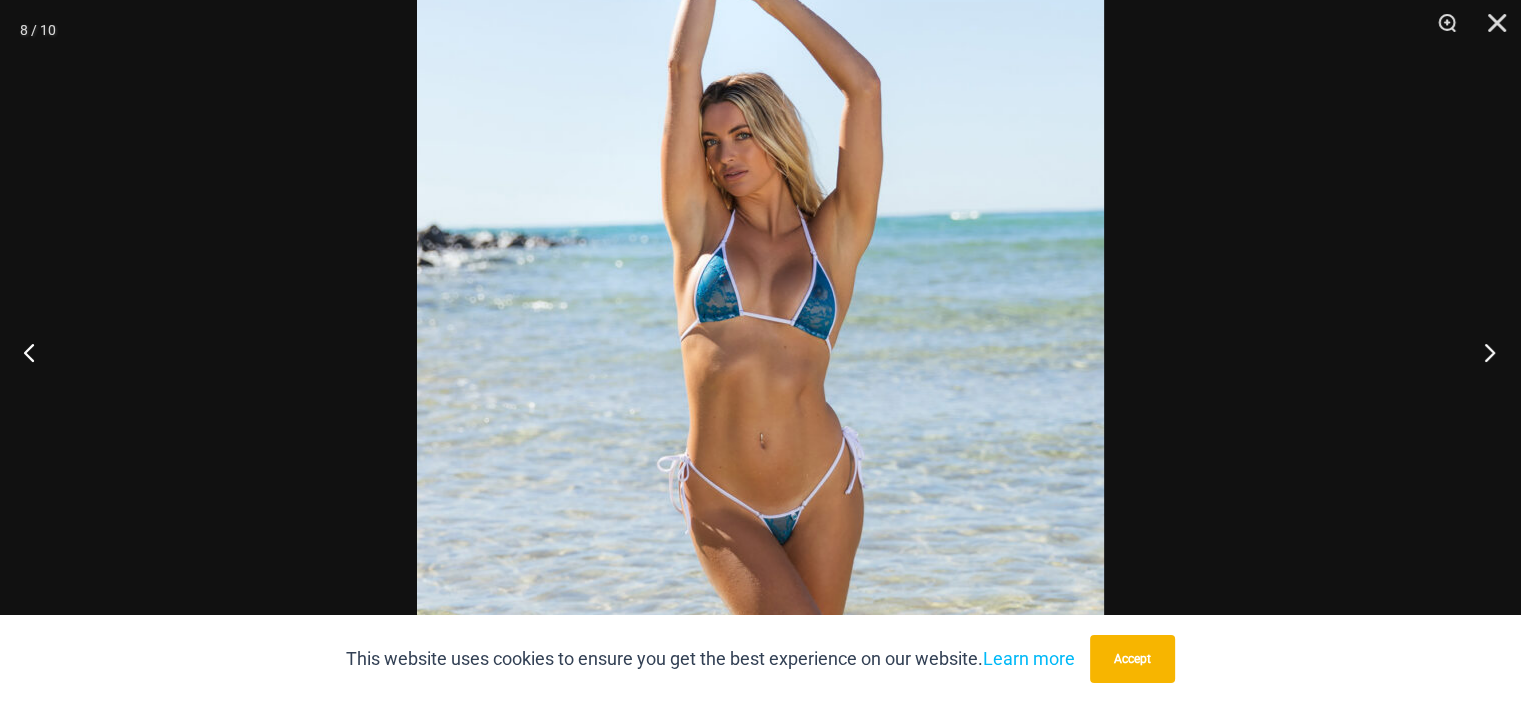 click at bounding box center [1483, 352] 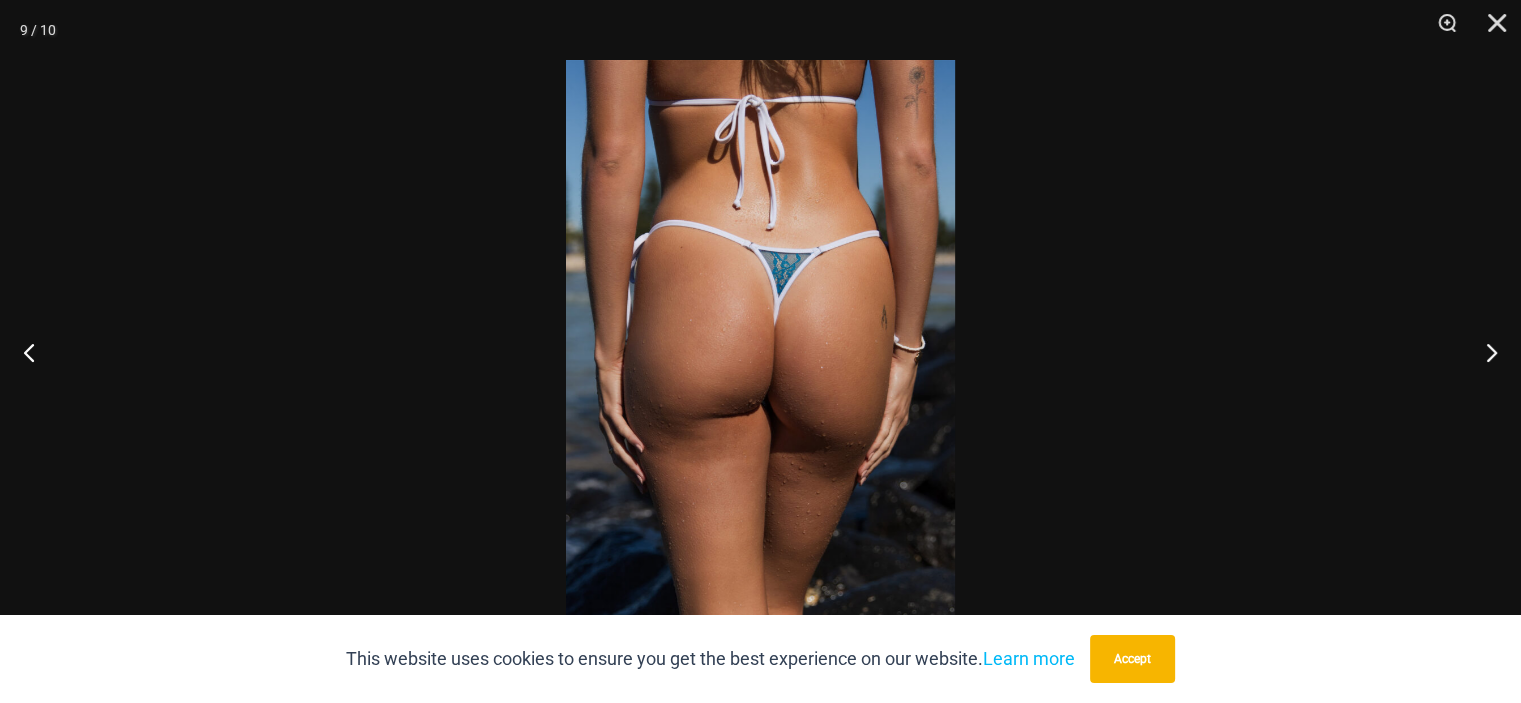 click at bounding box center (760, 351) 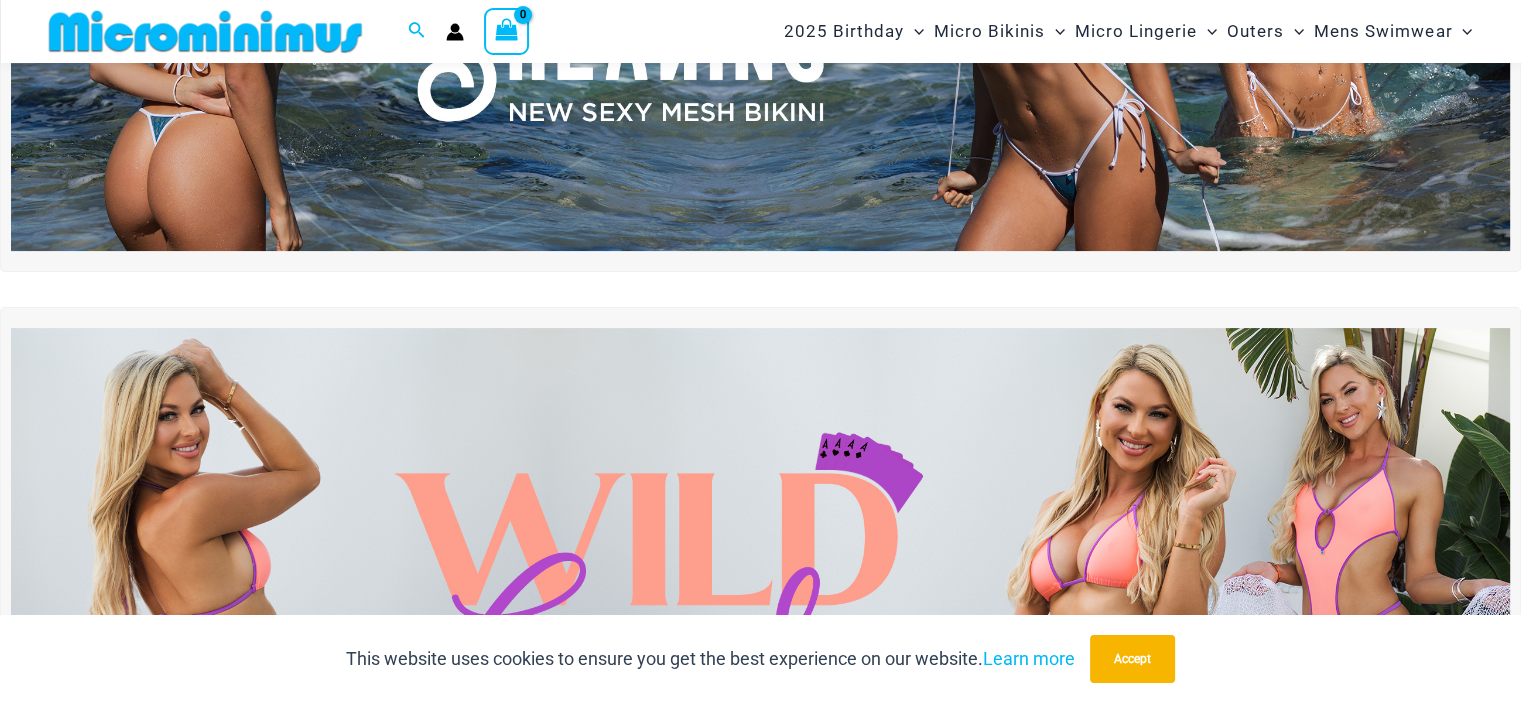 scroll, scrollTop: 384, scrollLeft: 0, axis: vertical 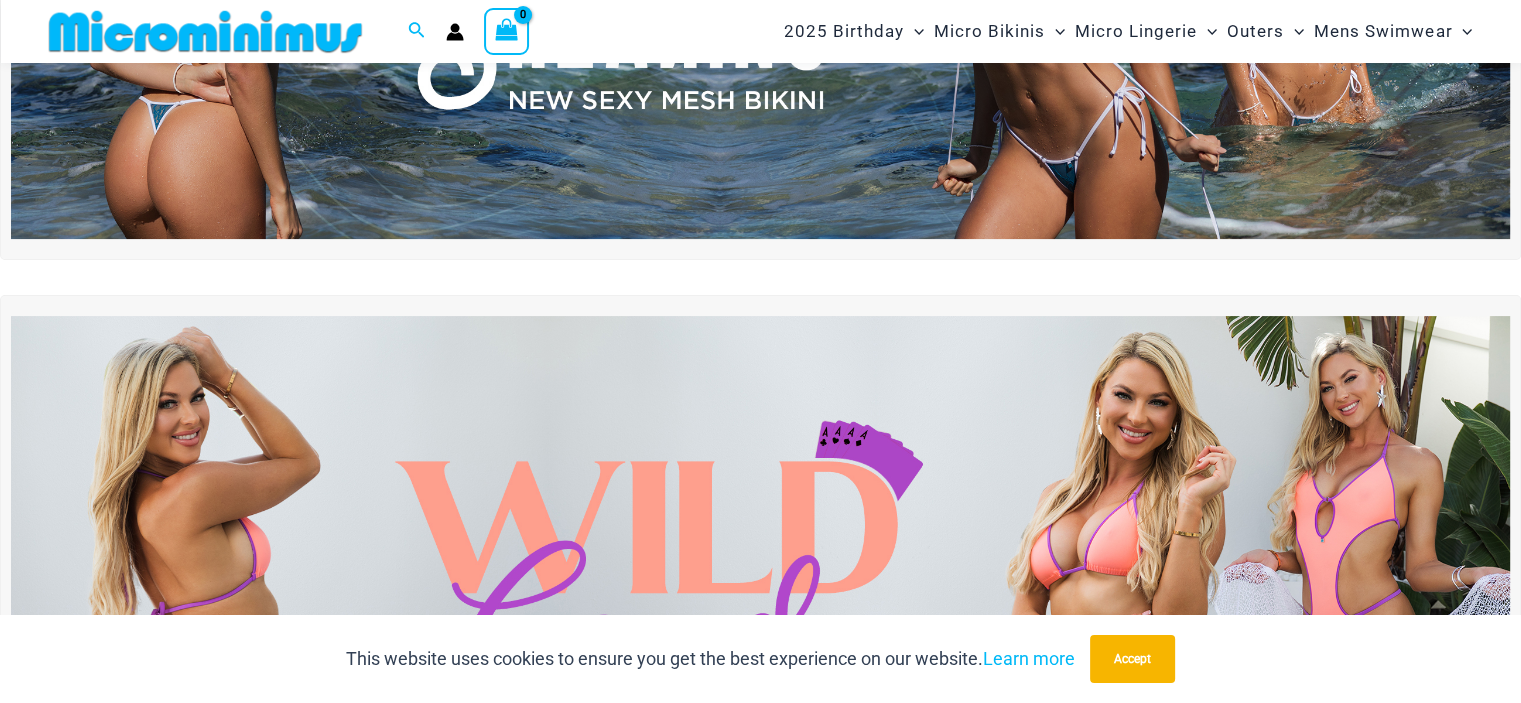 click at bounding box center (760, -16) 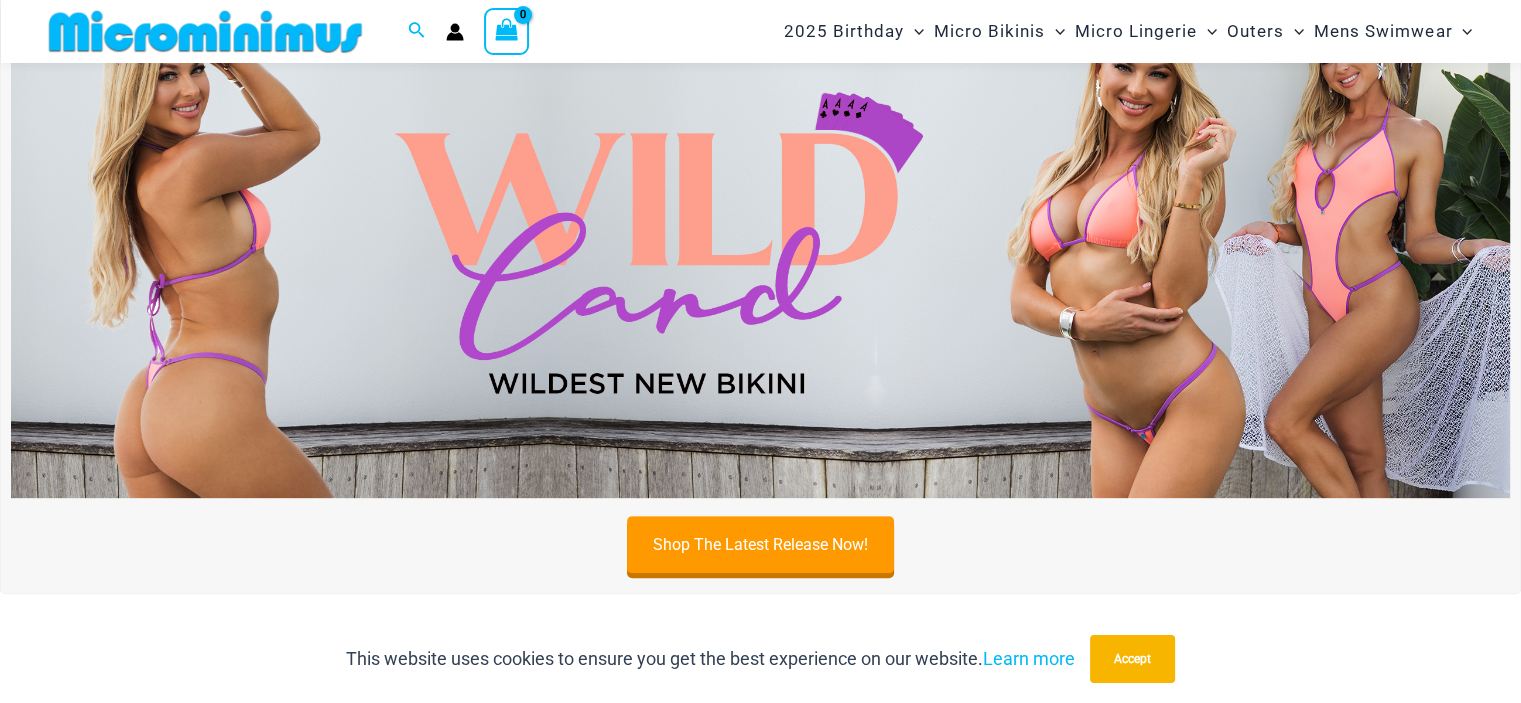 scroll, scrollTop: 718, scrollLeft: 0, axis: vertical 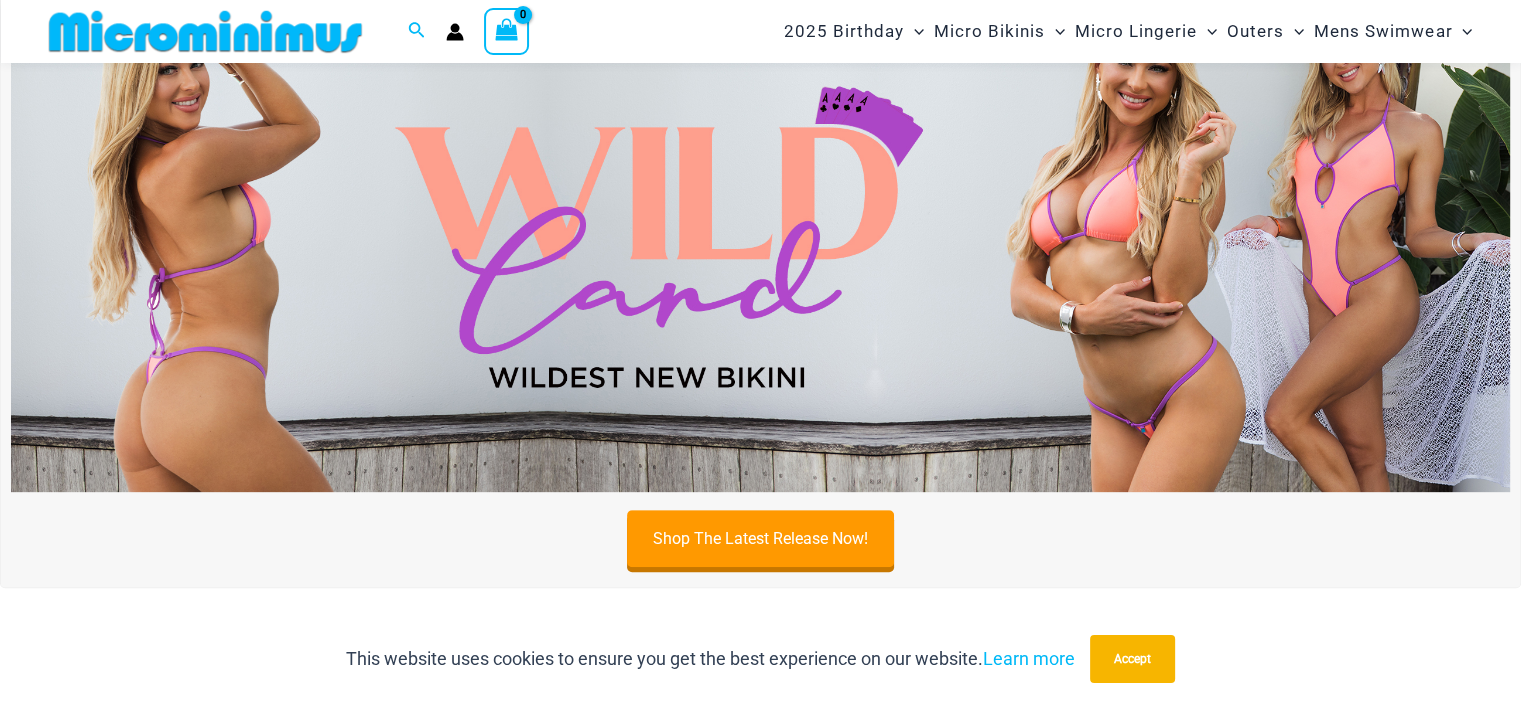 click at bounding box center (760, 236) 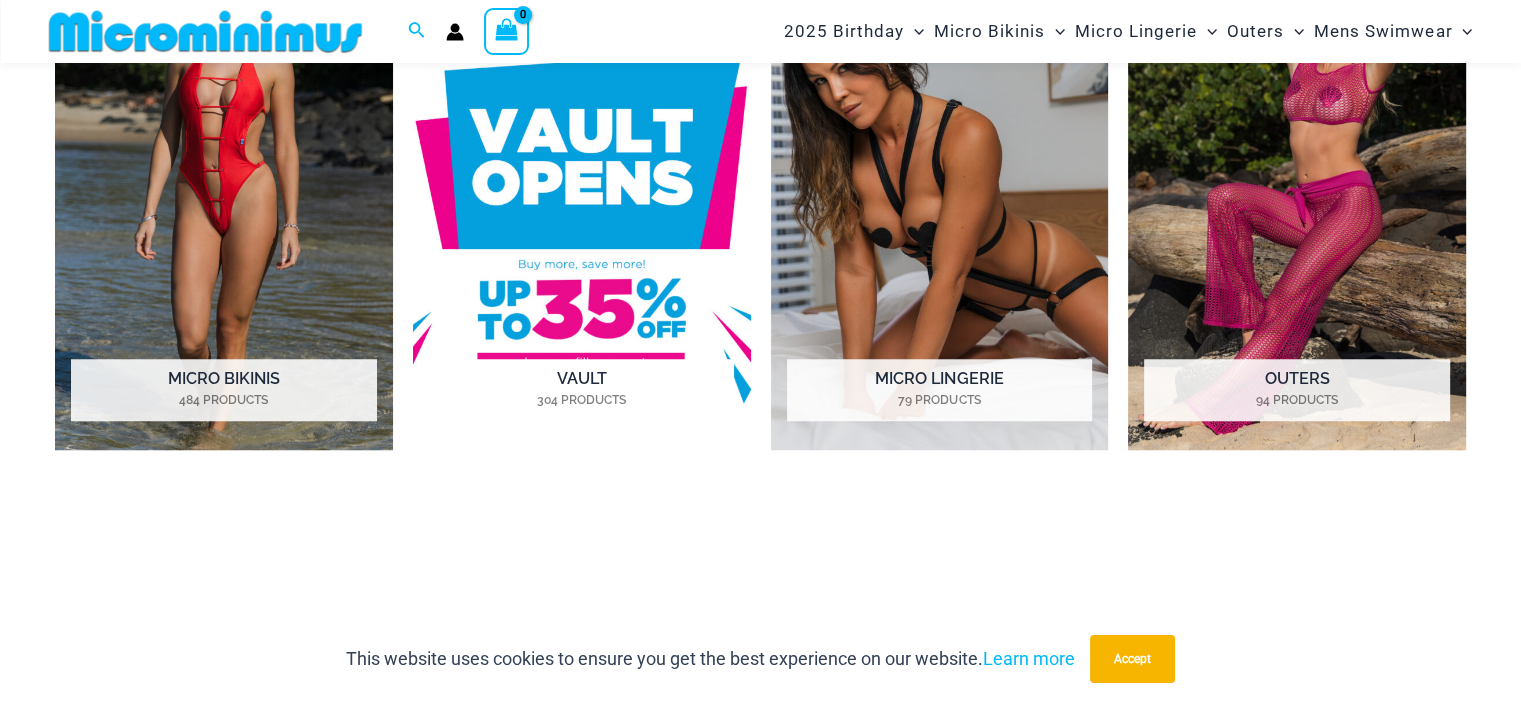 scroll, scrollTop: 1651, scrollLeft: 0, axis: vertical 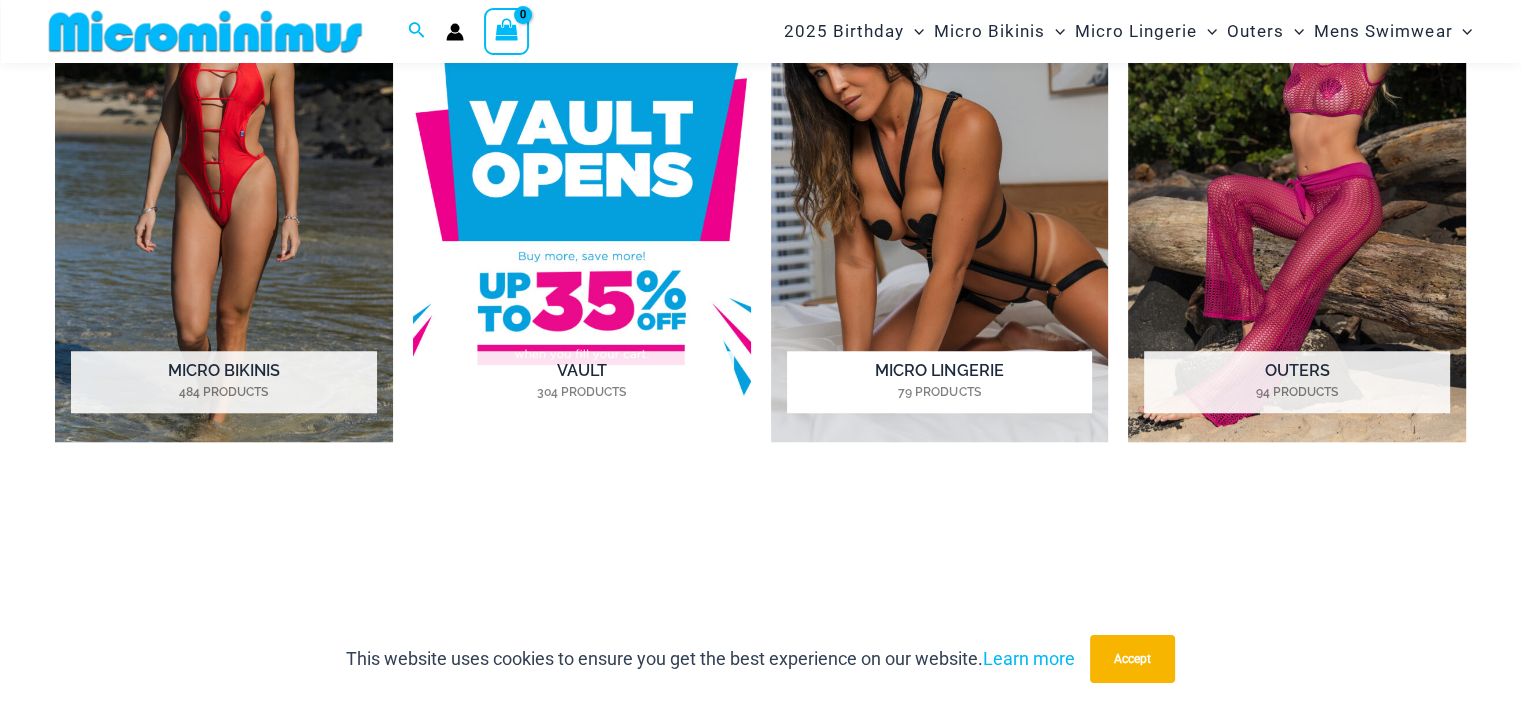 click at bounding box center (940, 181) 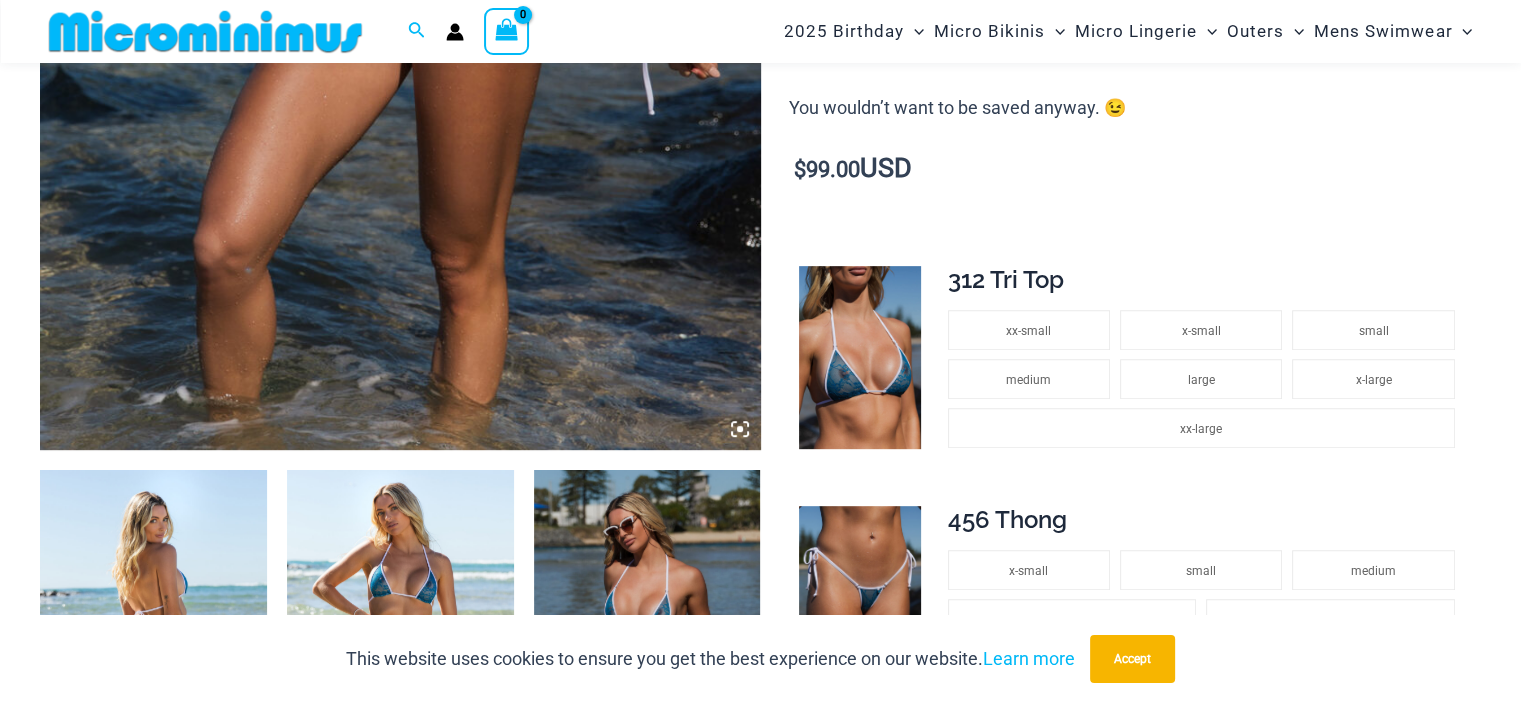 scroll, scrollTop: 800, scrollLeft: 0, axis: vertical 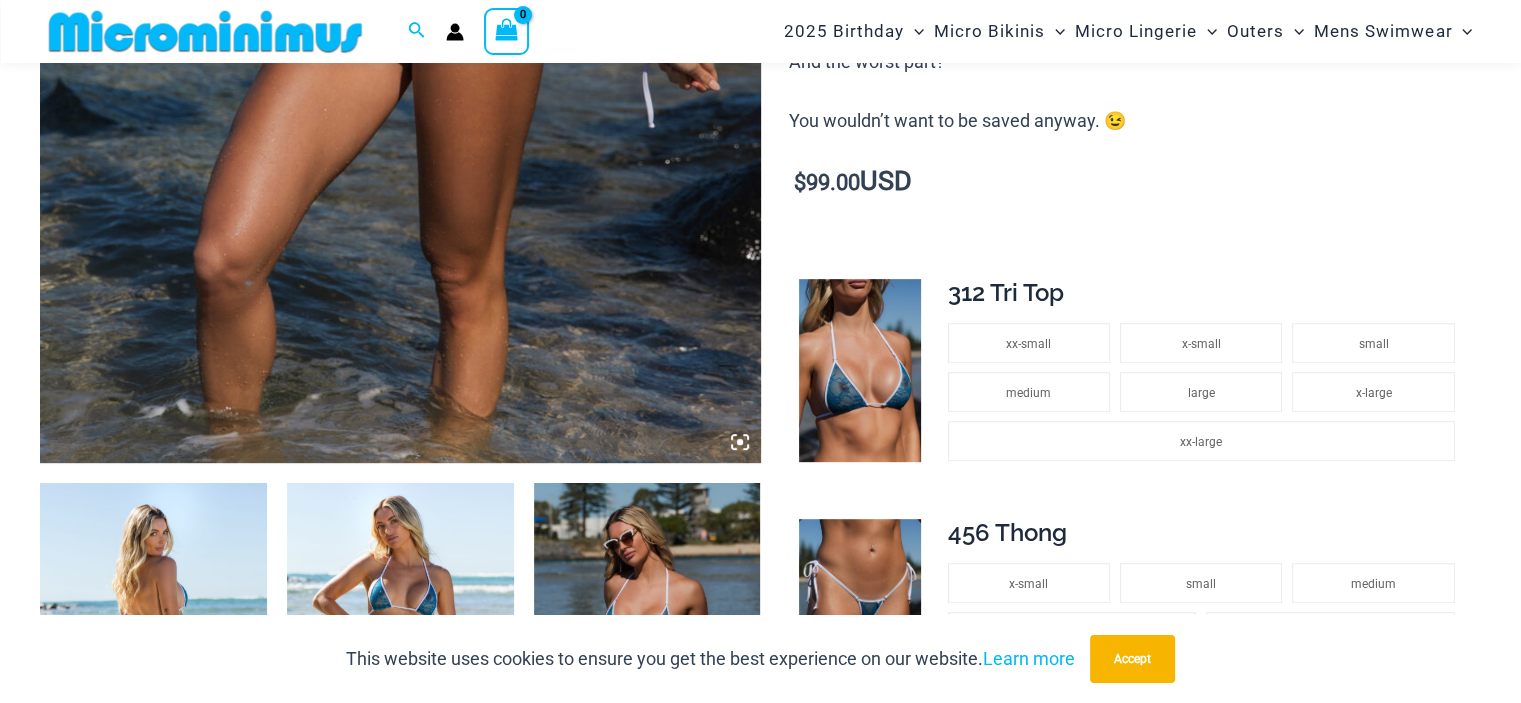 click at bounding box center (400, -78) 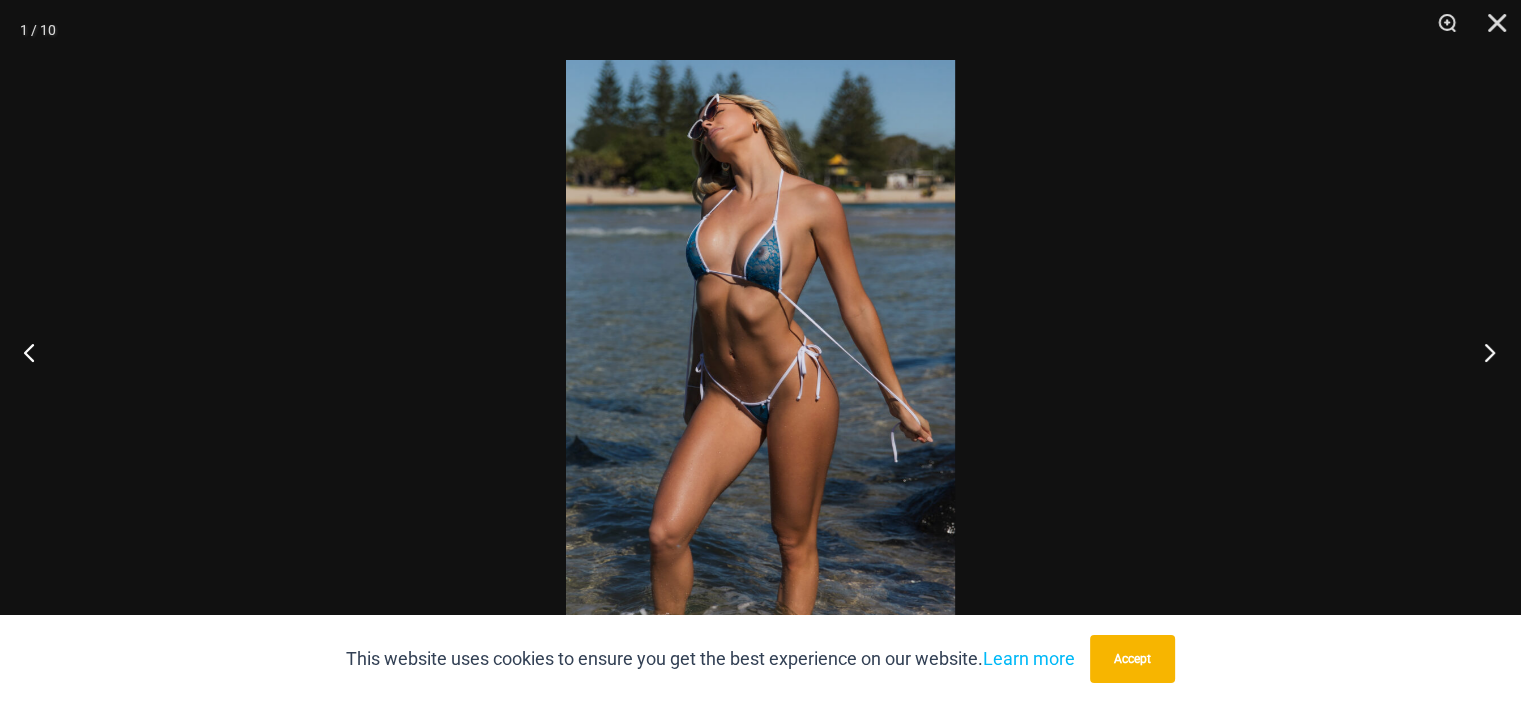 click at bounding box center (1483, 352) 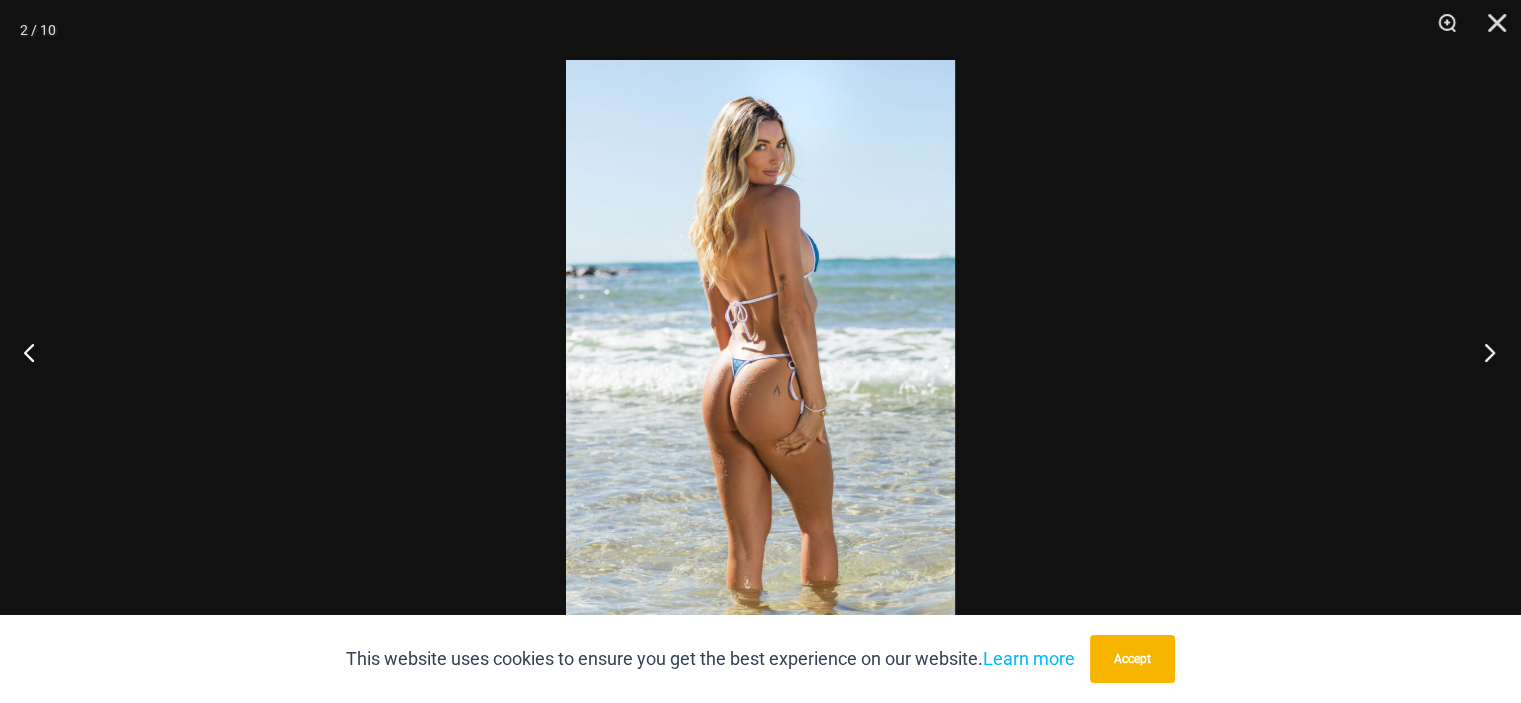click at bounding box center (1483, 352) 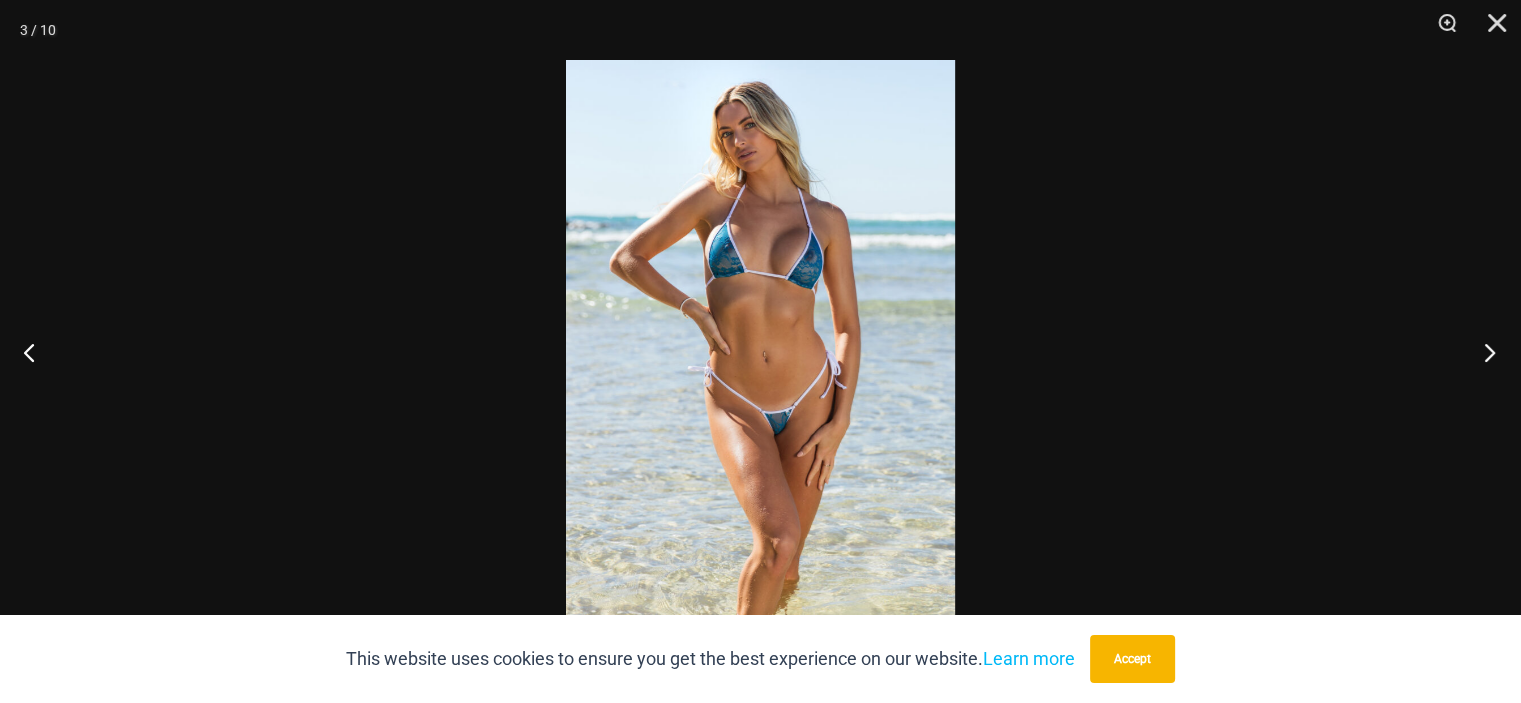 click at bounding box center [1483, 352] 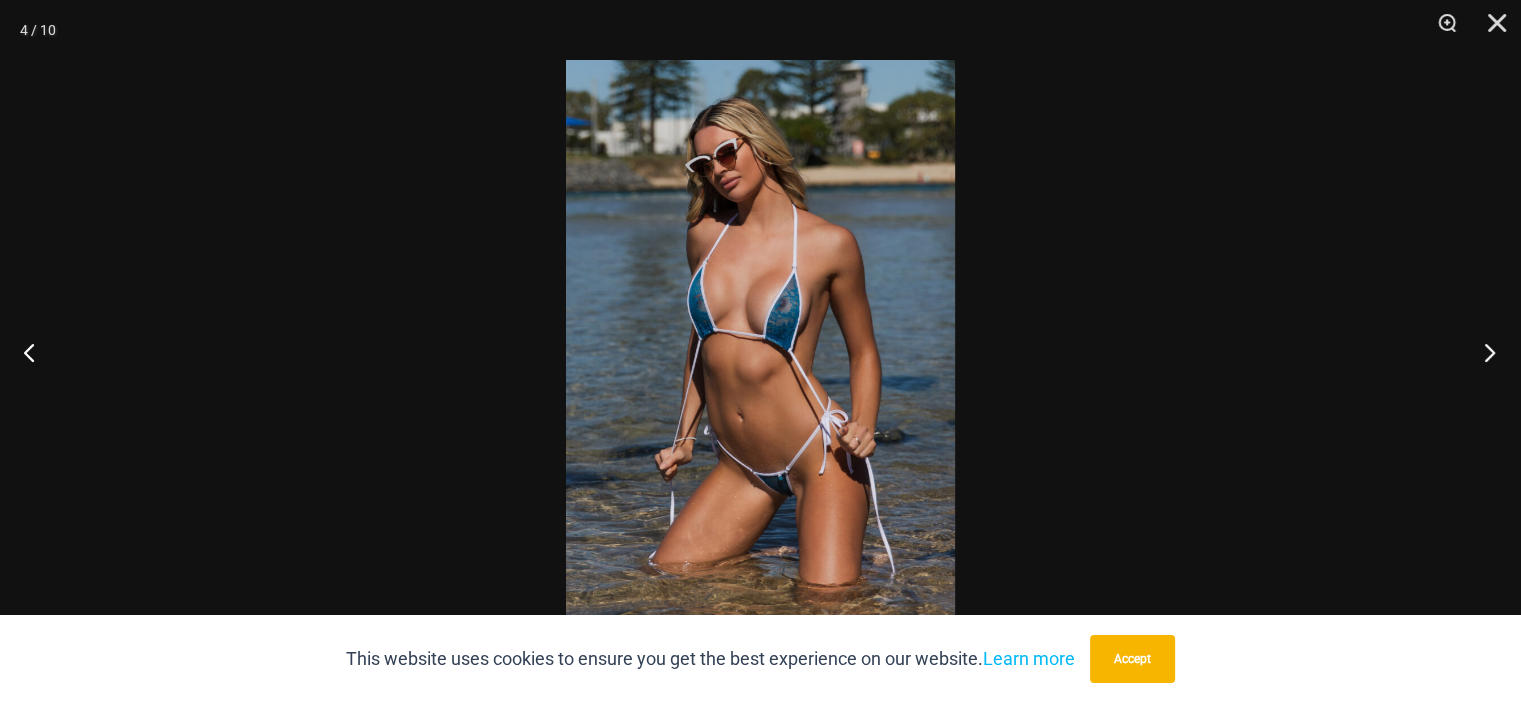 click at bounding box center (1483, 352) 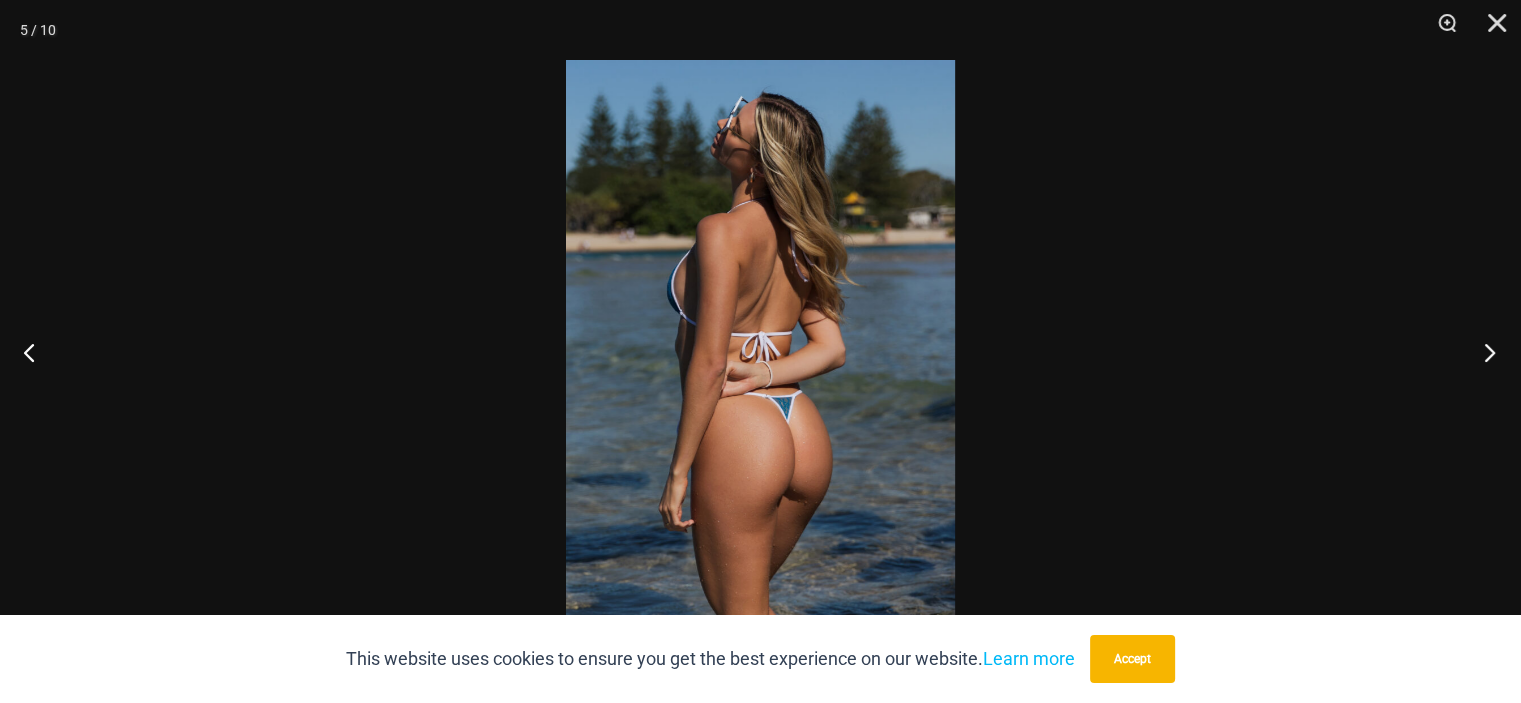 click at bounding box center (1483, 352) 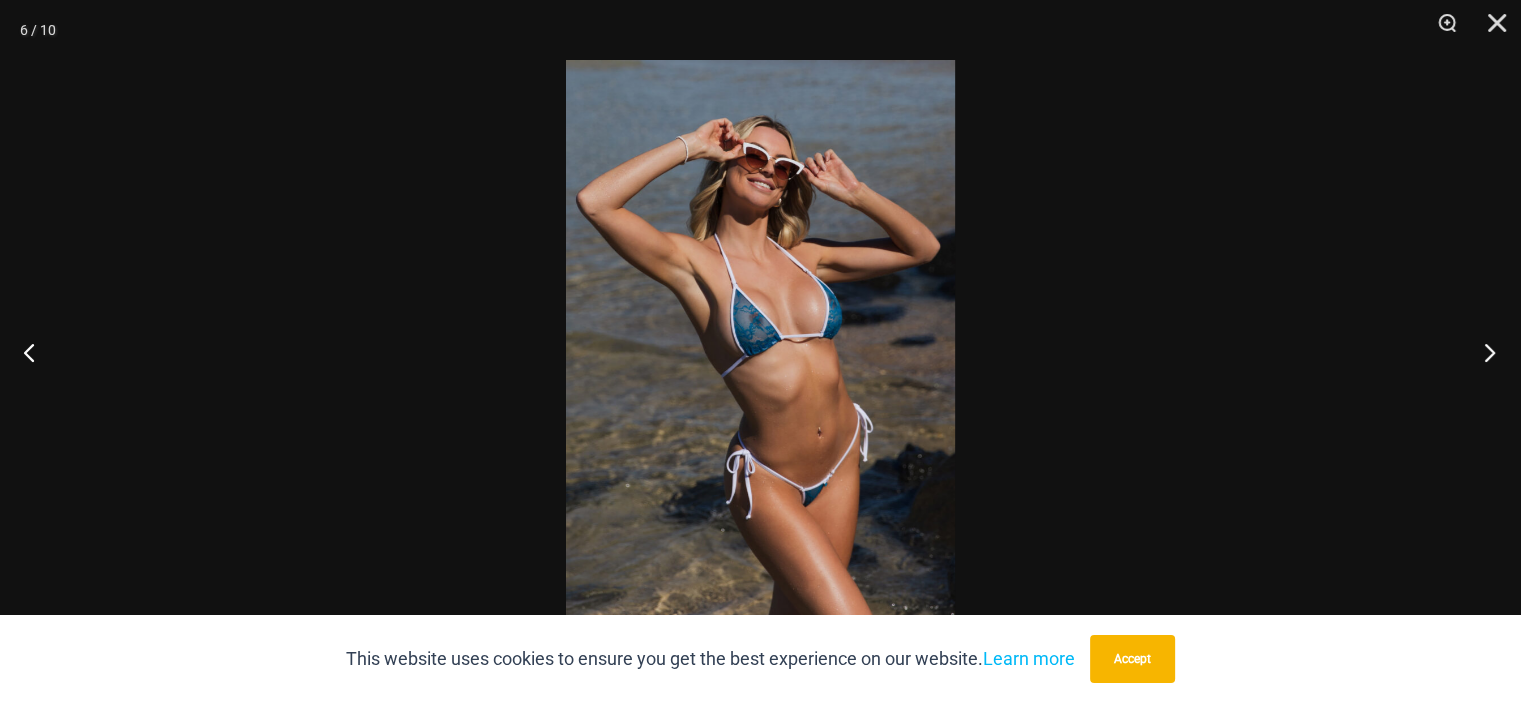 click at bounding box center (1483, 352) 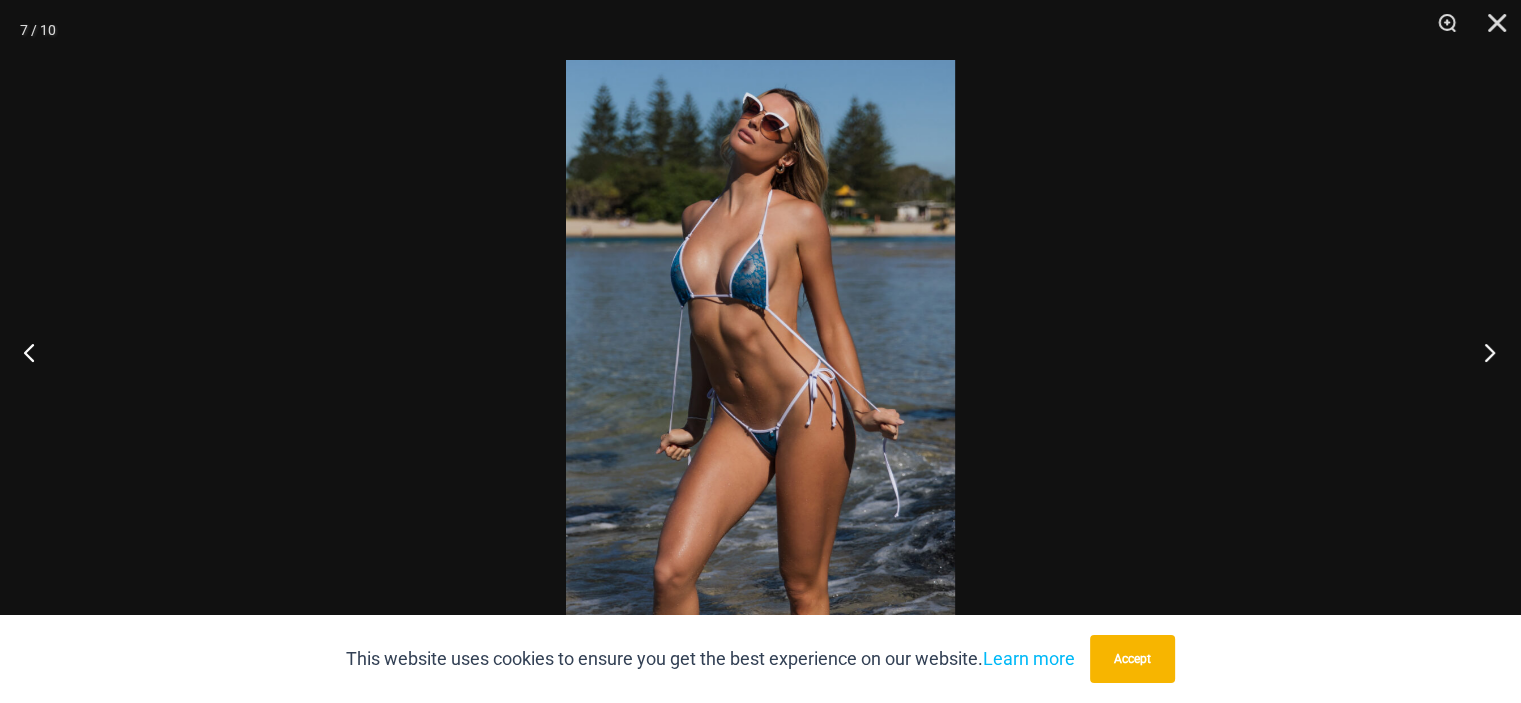 click at bounding box center [1483, 352] 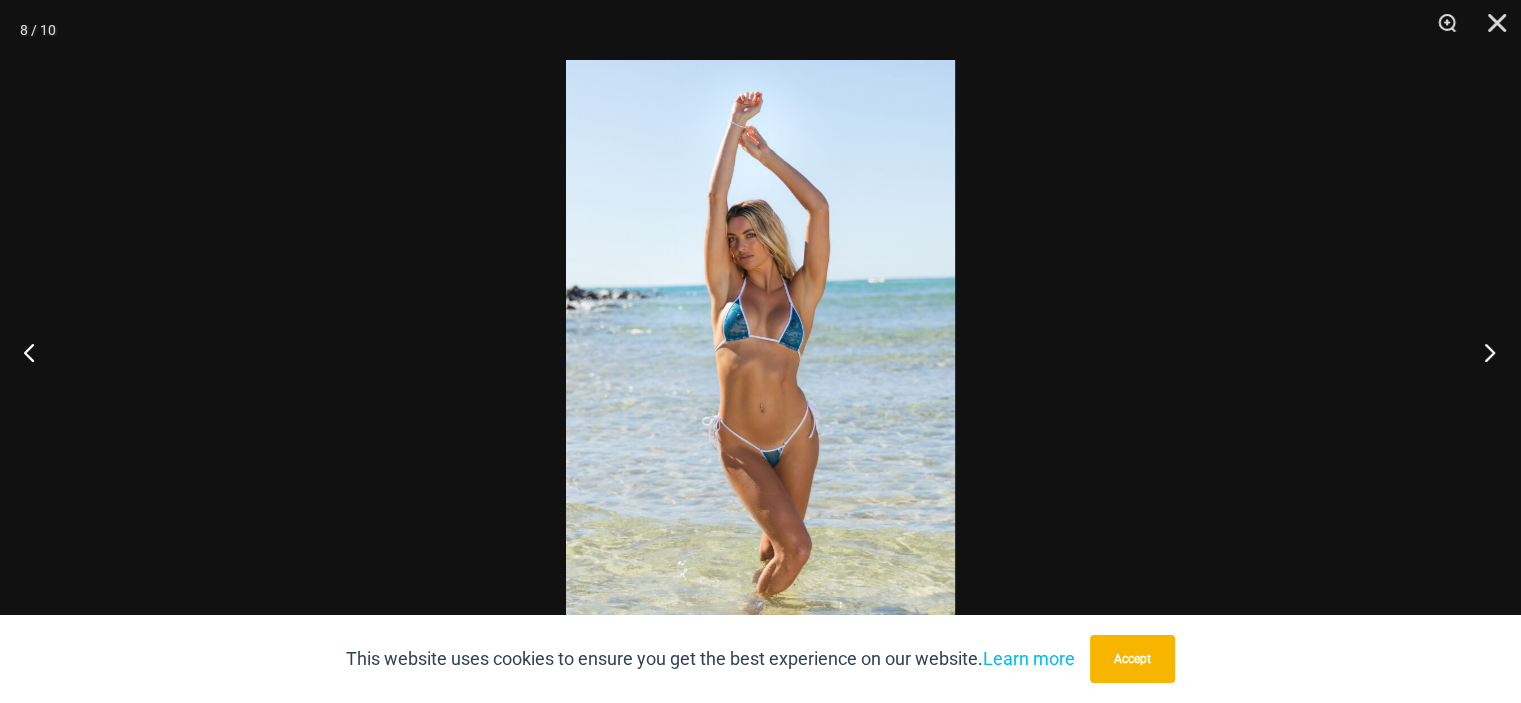 click at bounding box center [1483, 352] 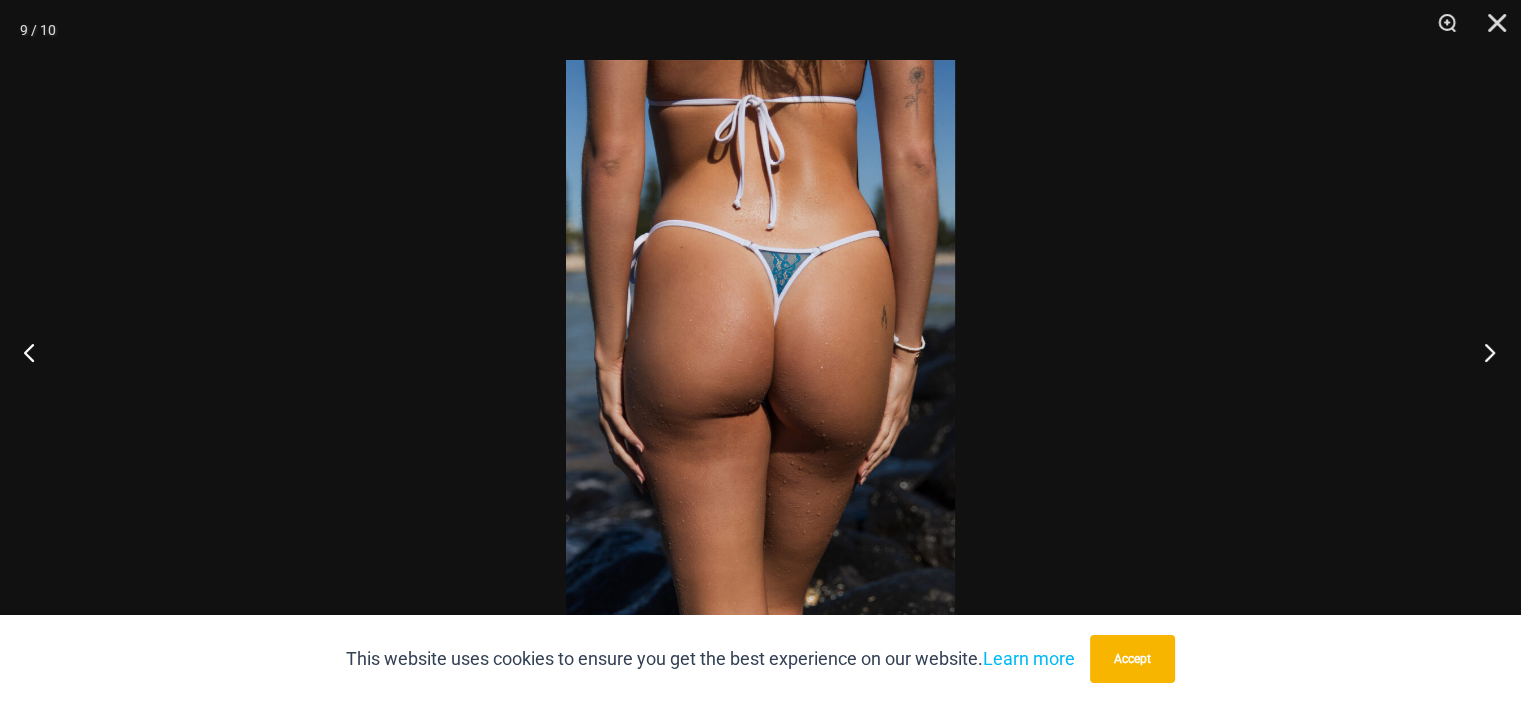 click at bounding box center [1483, 352] 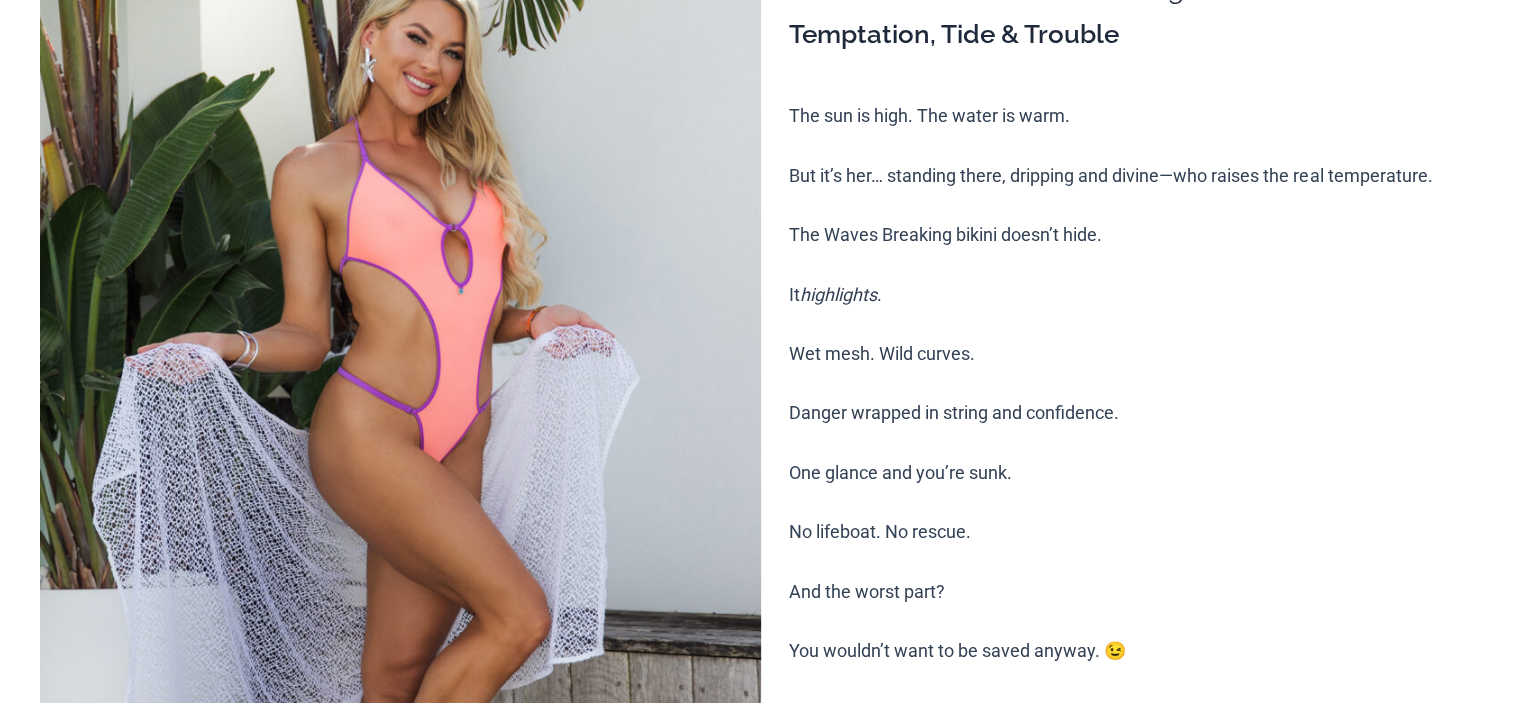 scroll, scrollTop: 333, scrollLeft: 0, axis: vertical 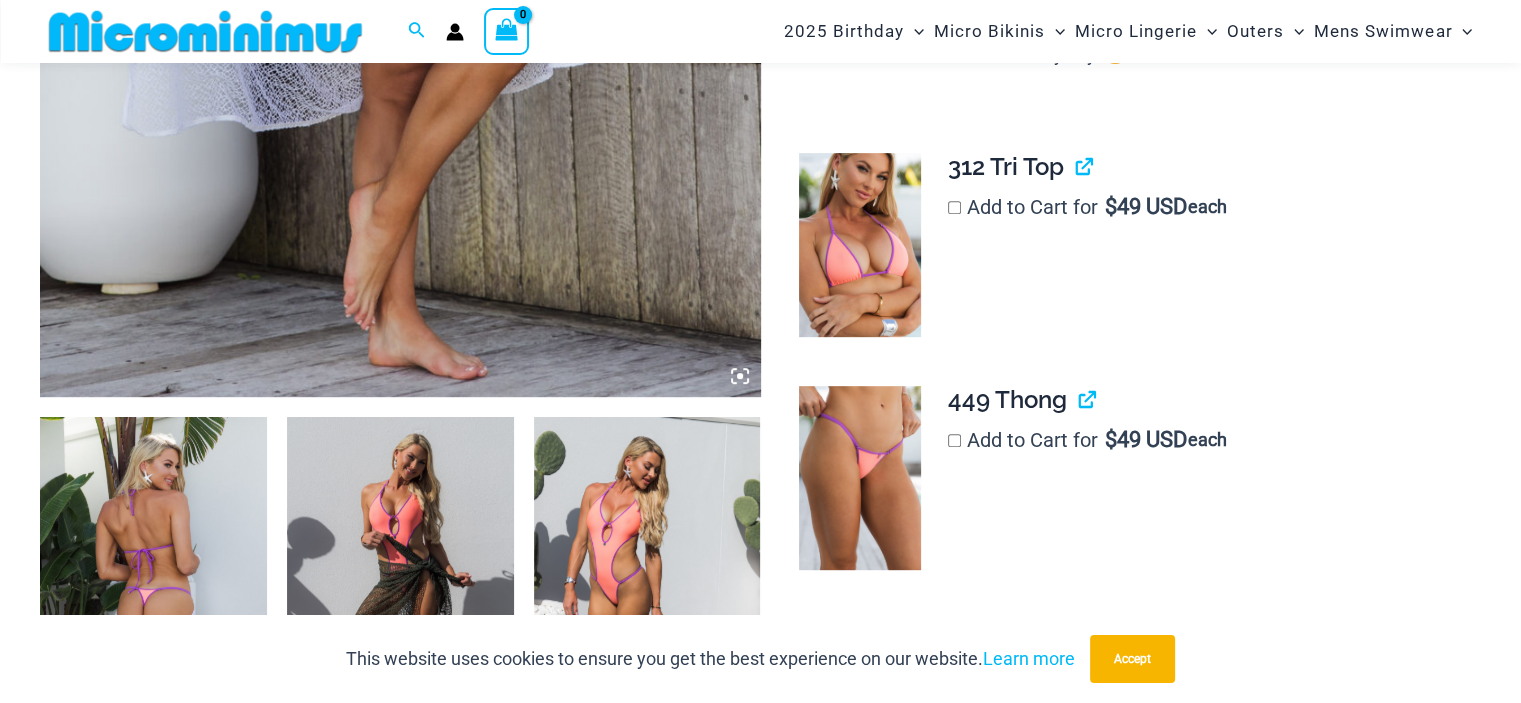 click at bounding box center [400, -144] 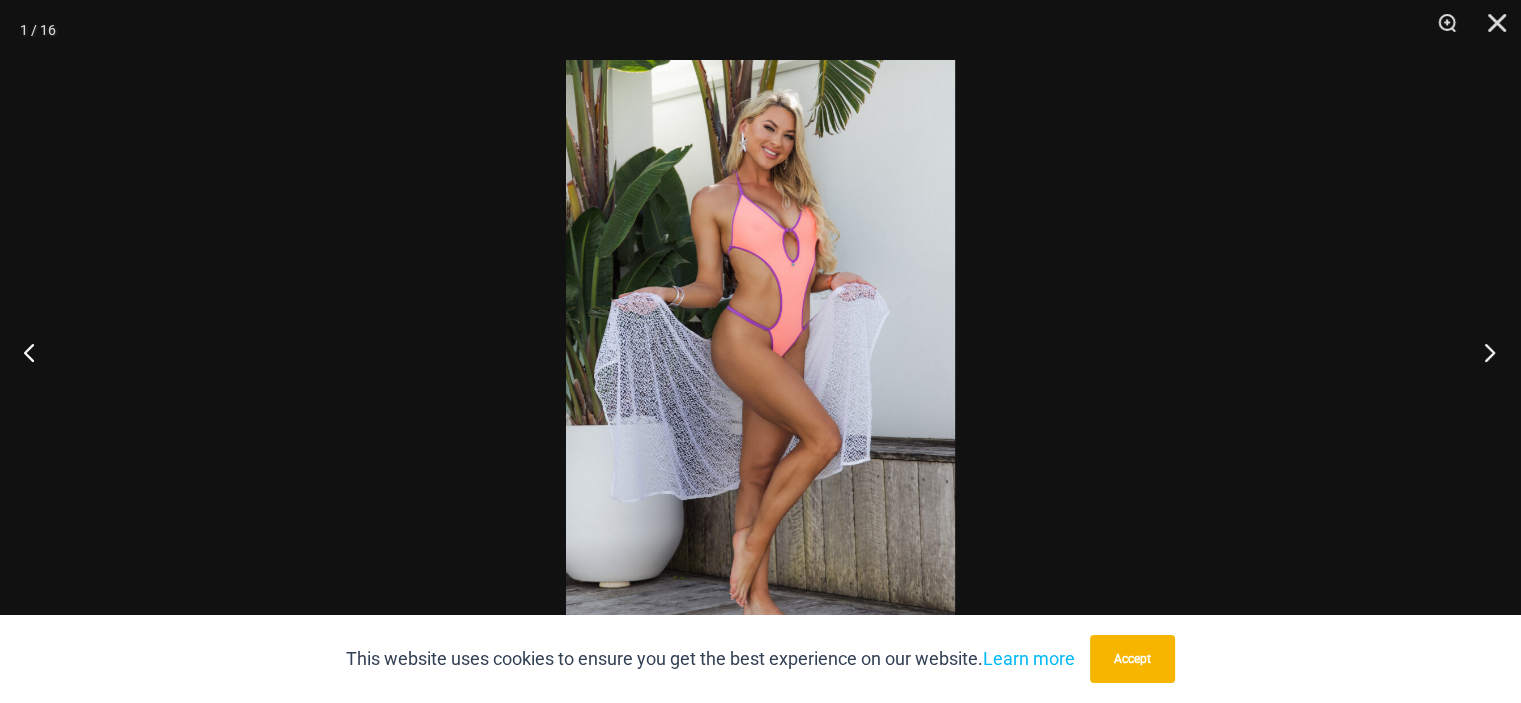 click at bounding box center (1483, 352) 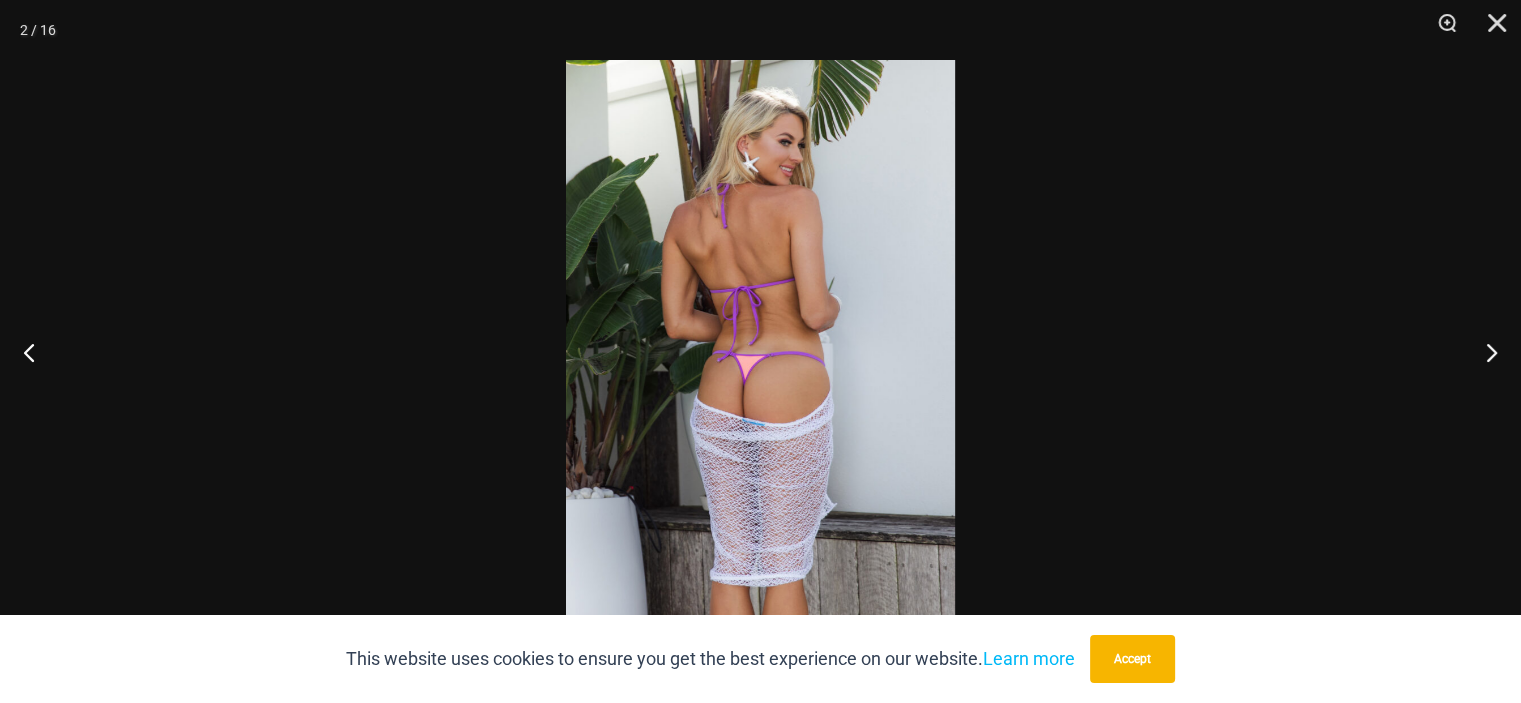 click at bounding box center [760, 351] 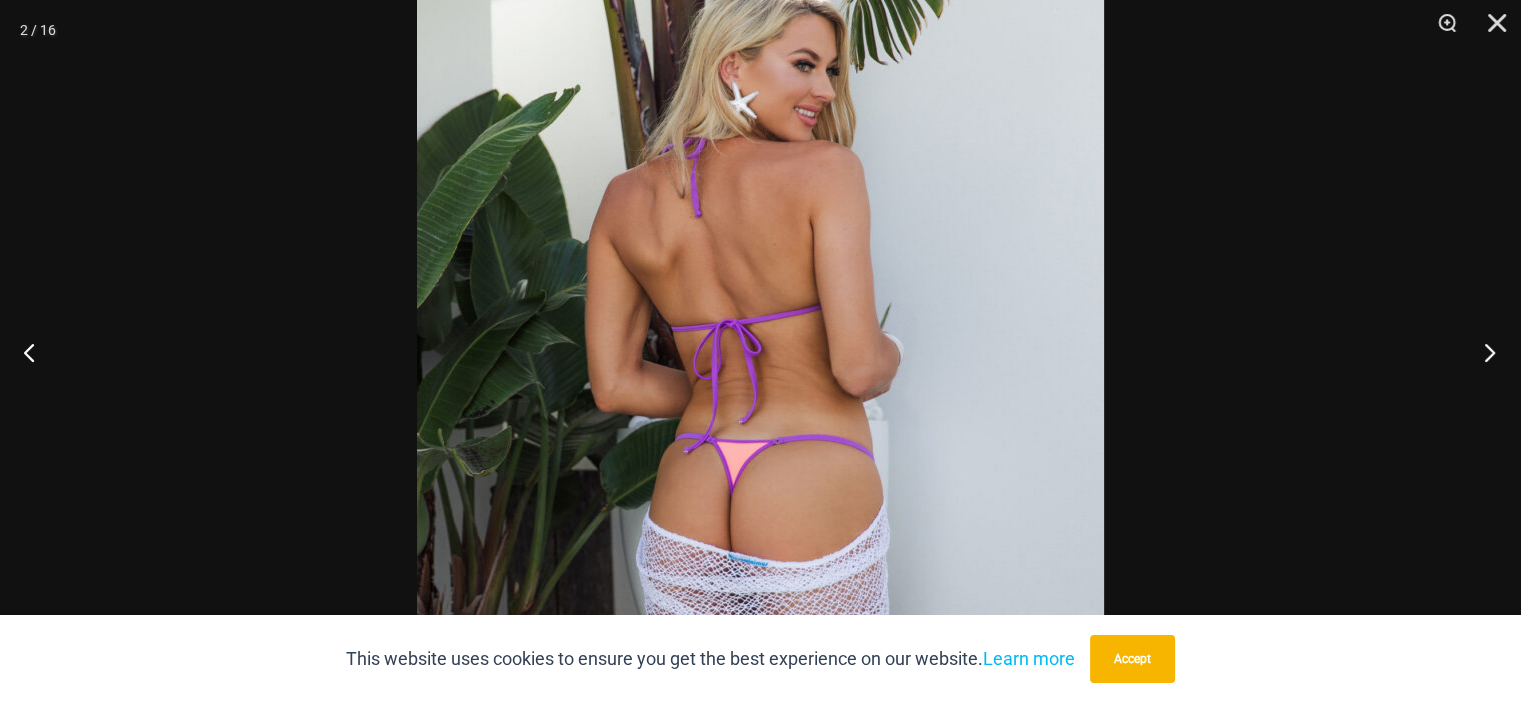 click at bounding box center (1483, 352) 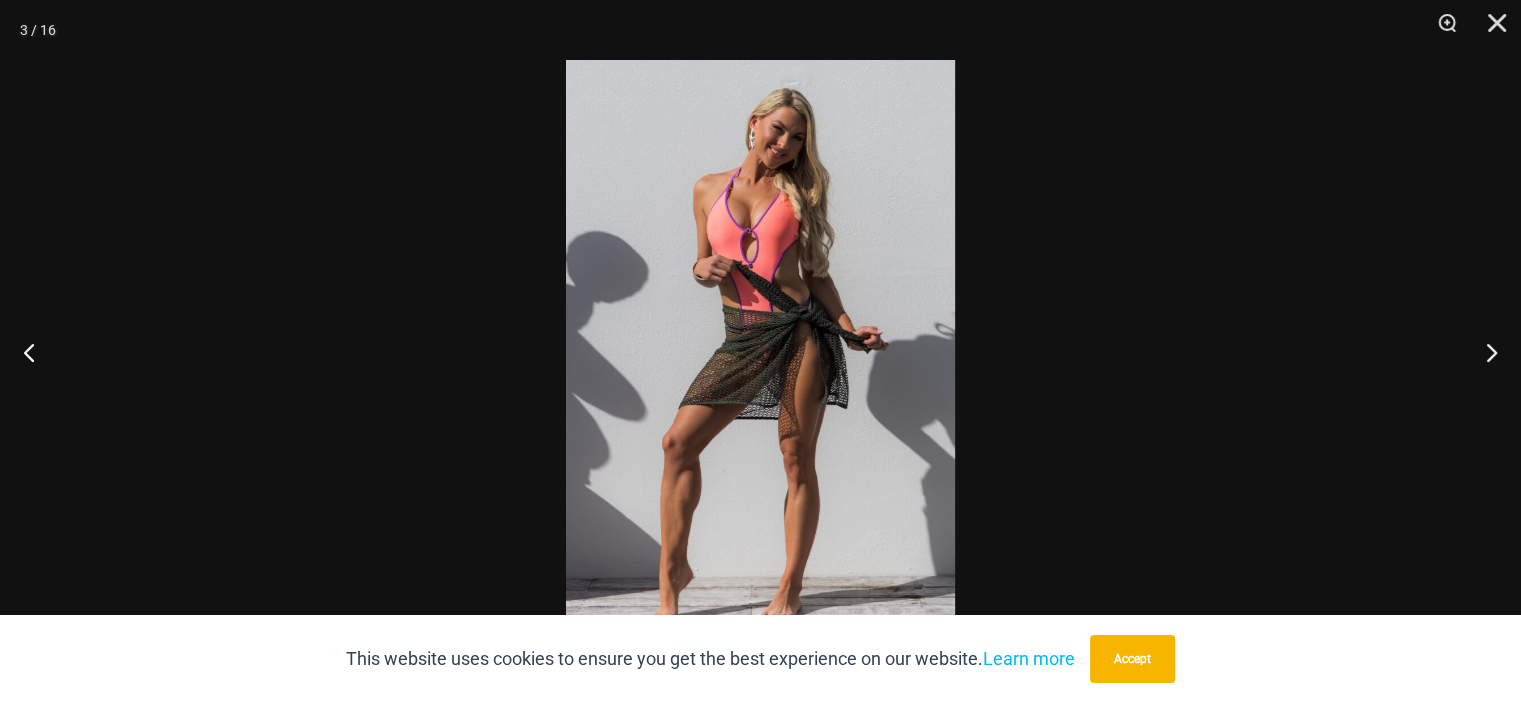 click at bounding box center [760, 351] 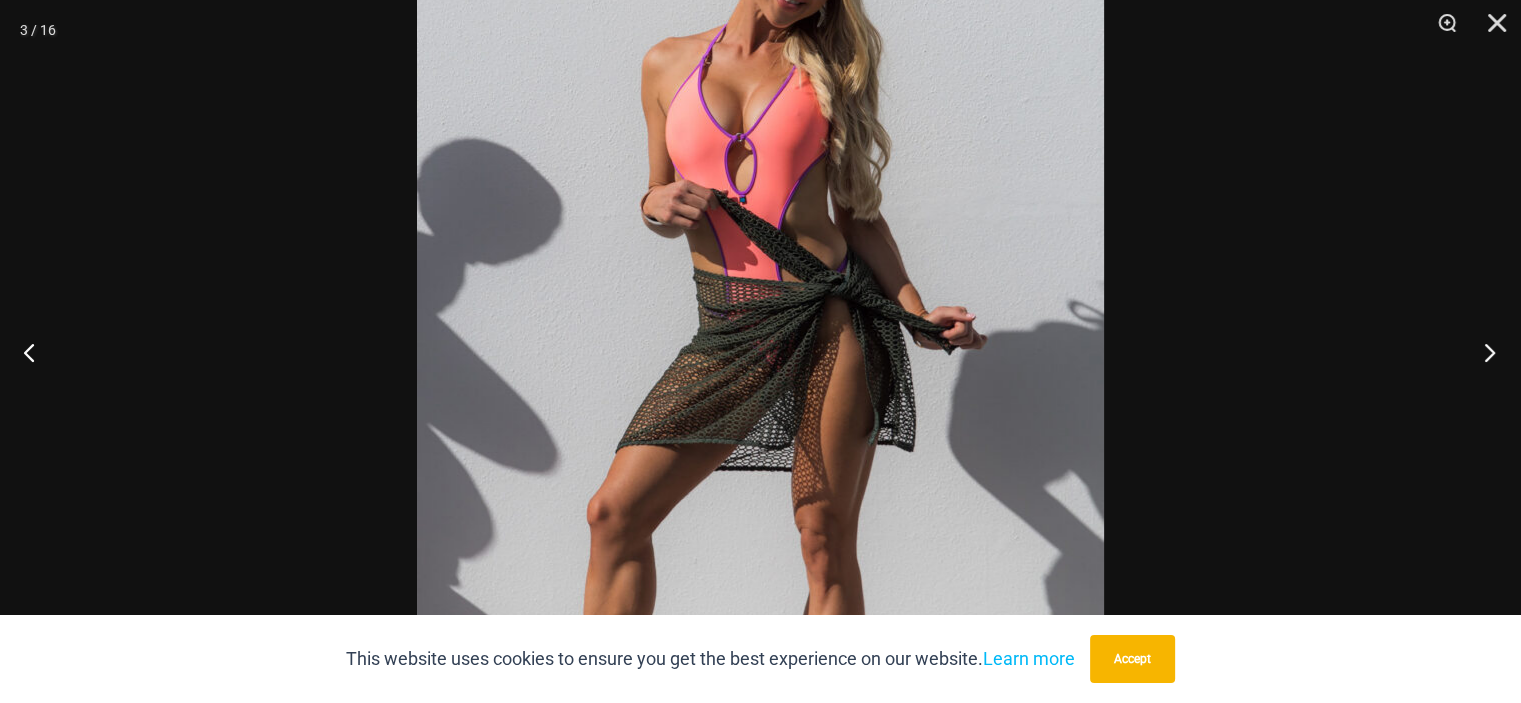 click at bounding box center [1483, 352] 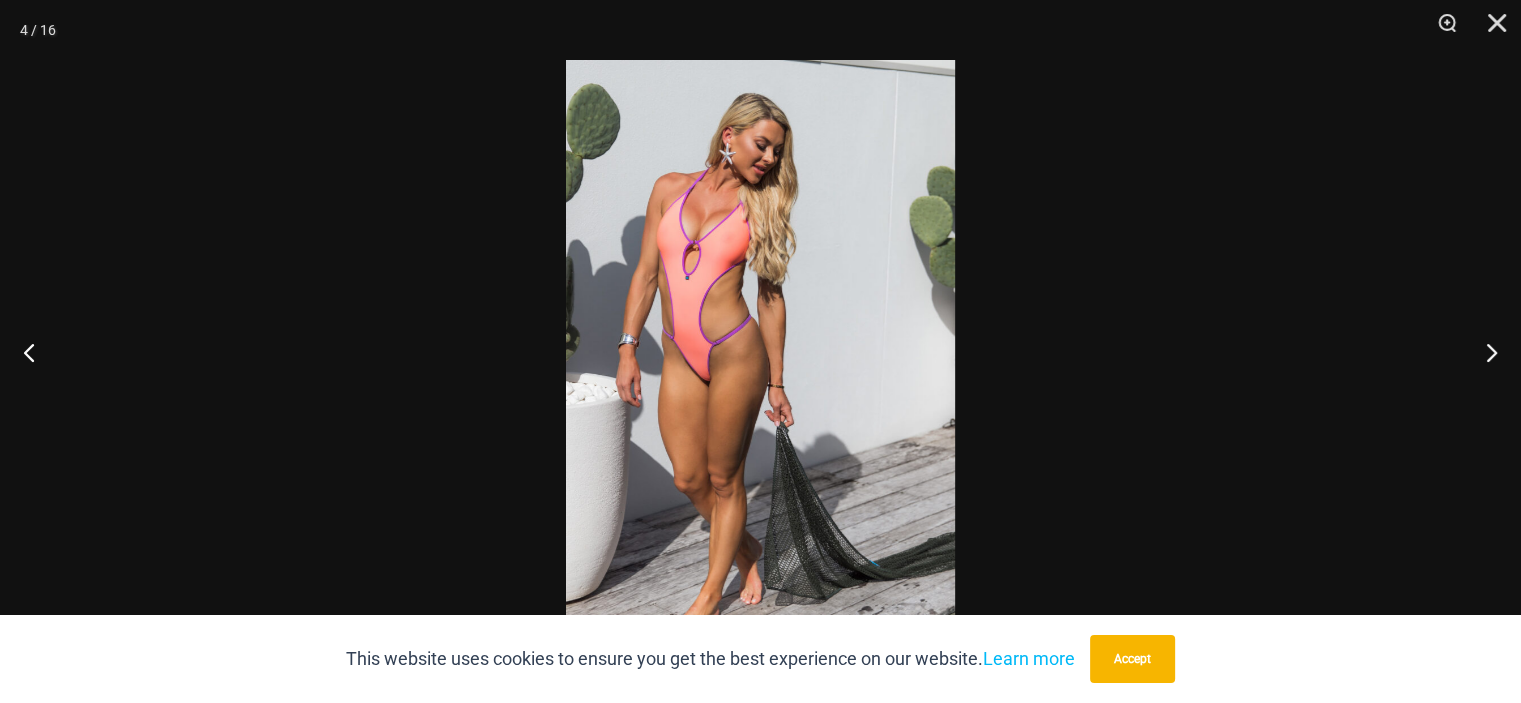 click at bounding box center (760, 351) 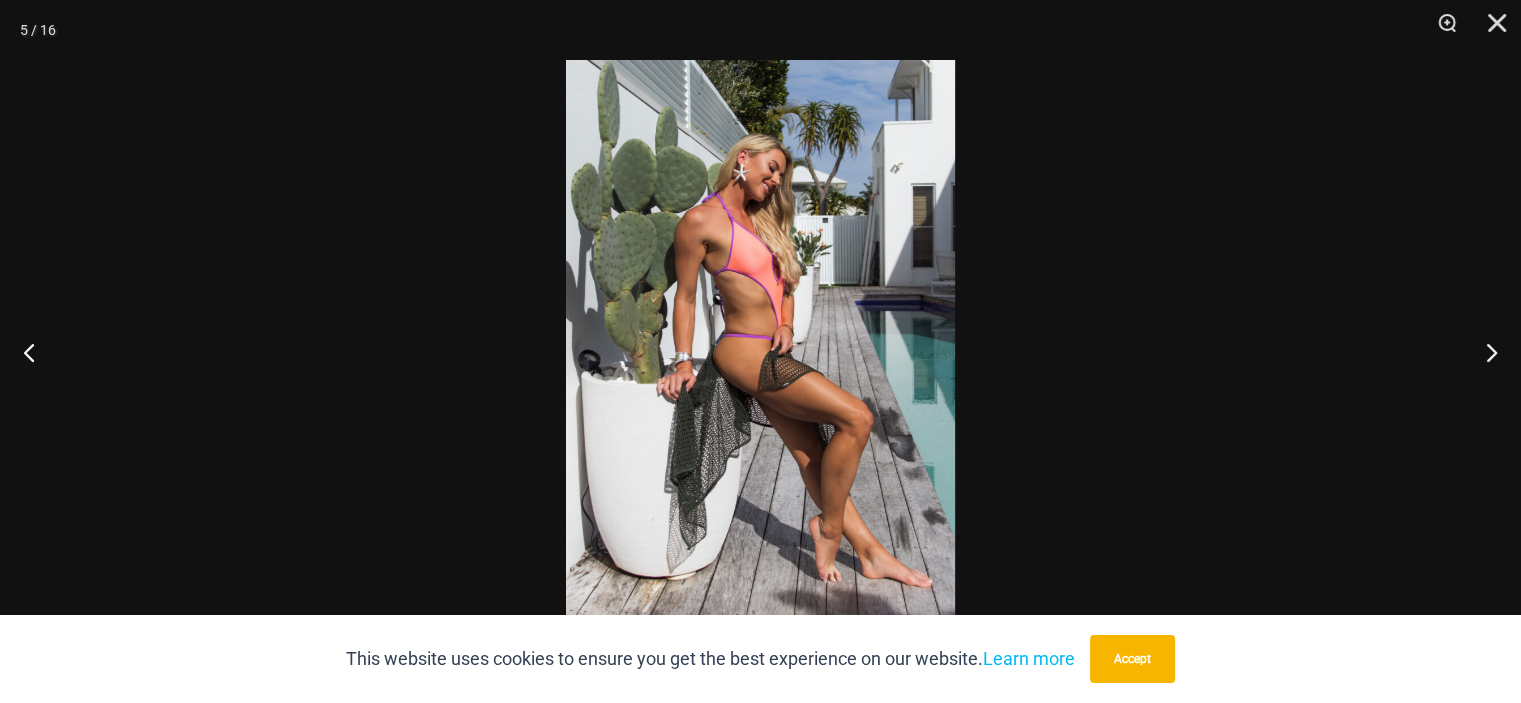click at bounding box center (760, 351) 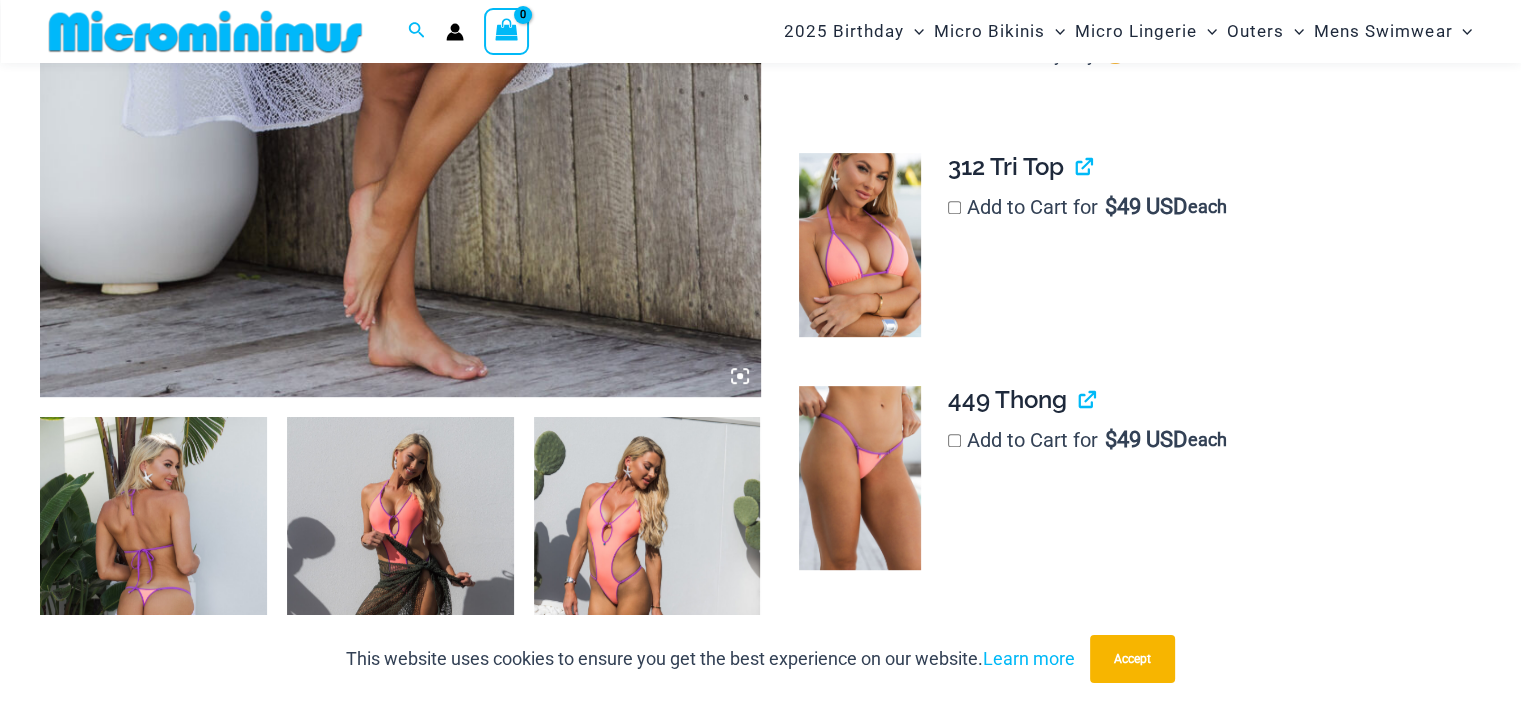 click at bounding box center (647, 587) 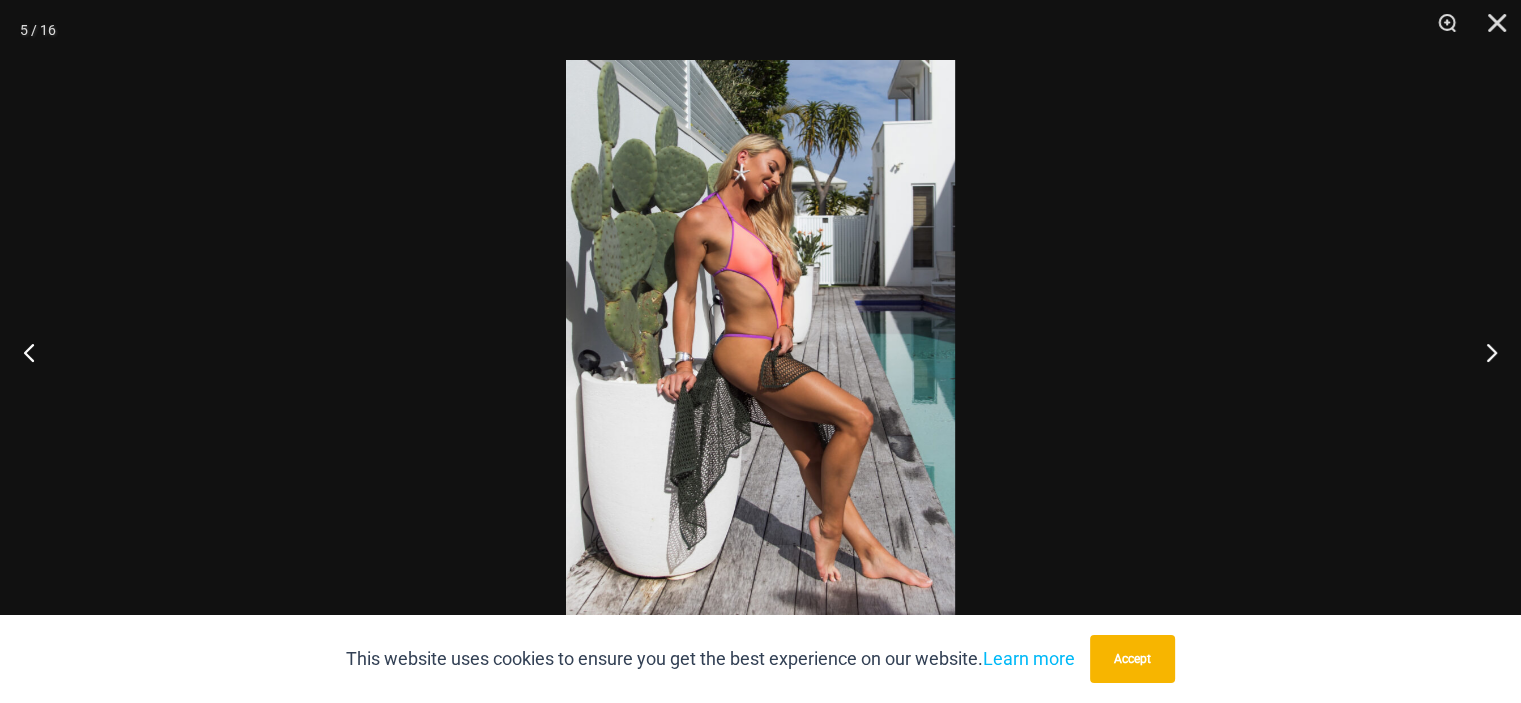 click at bounding box center [-913, 351] 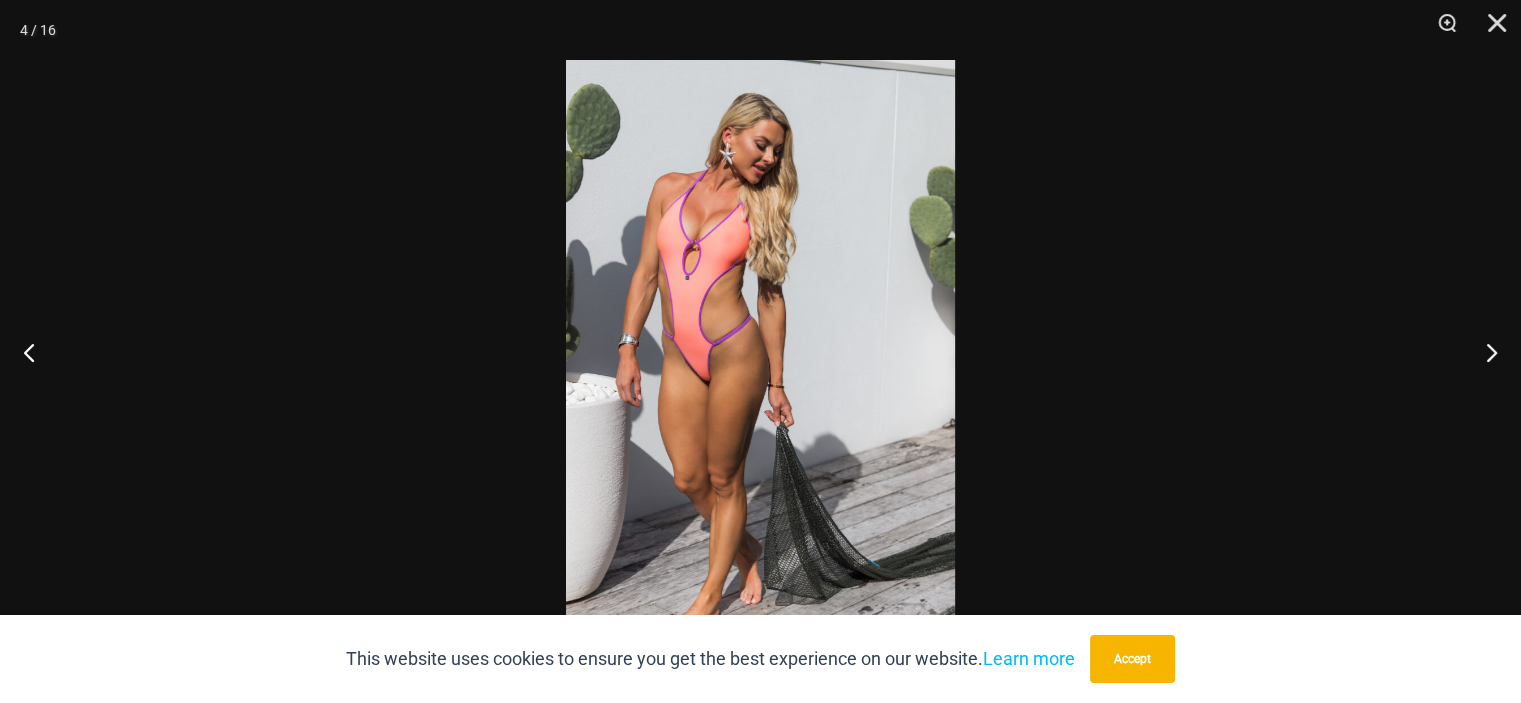 click at bounding box center [760, 351] 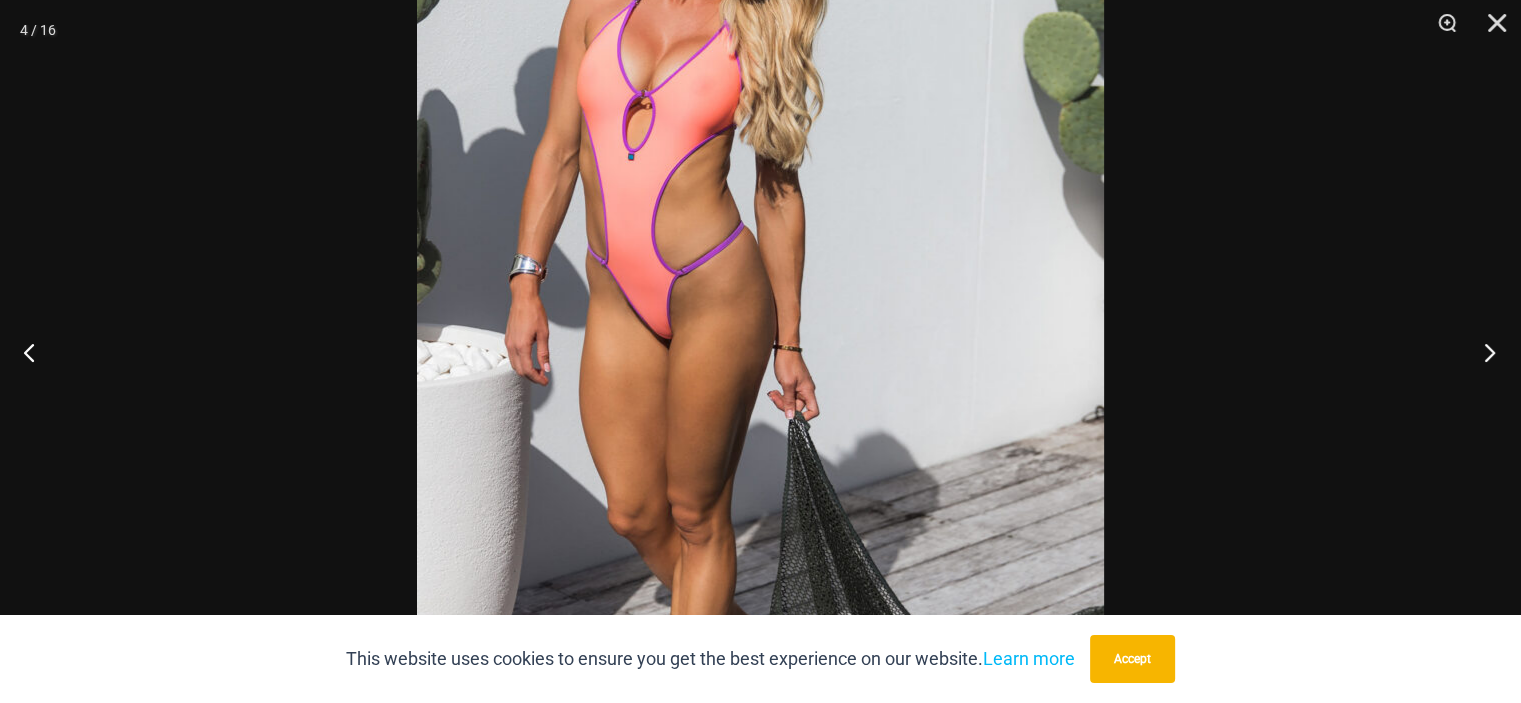click at bounding box center (1483, 352) 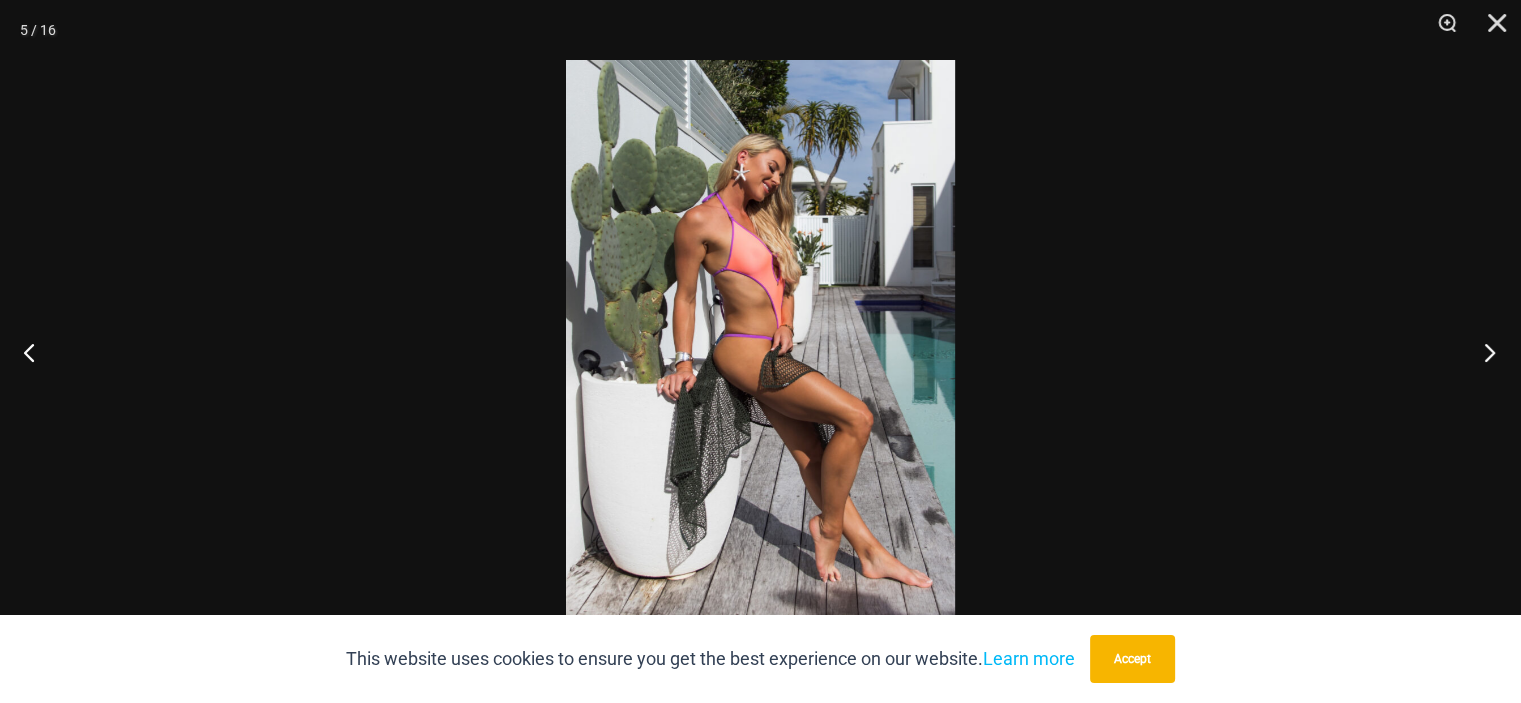click at bounding box center [1483, 352] 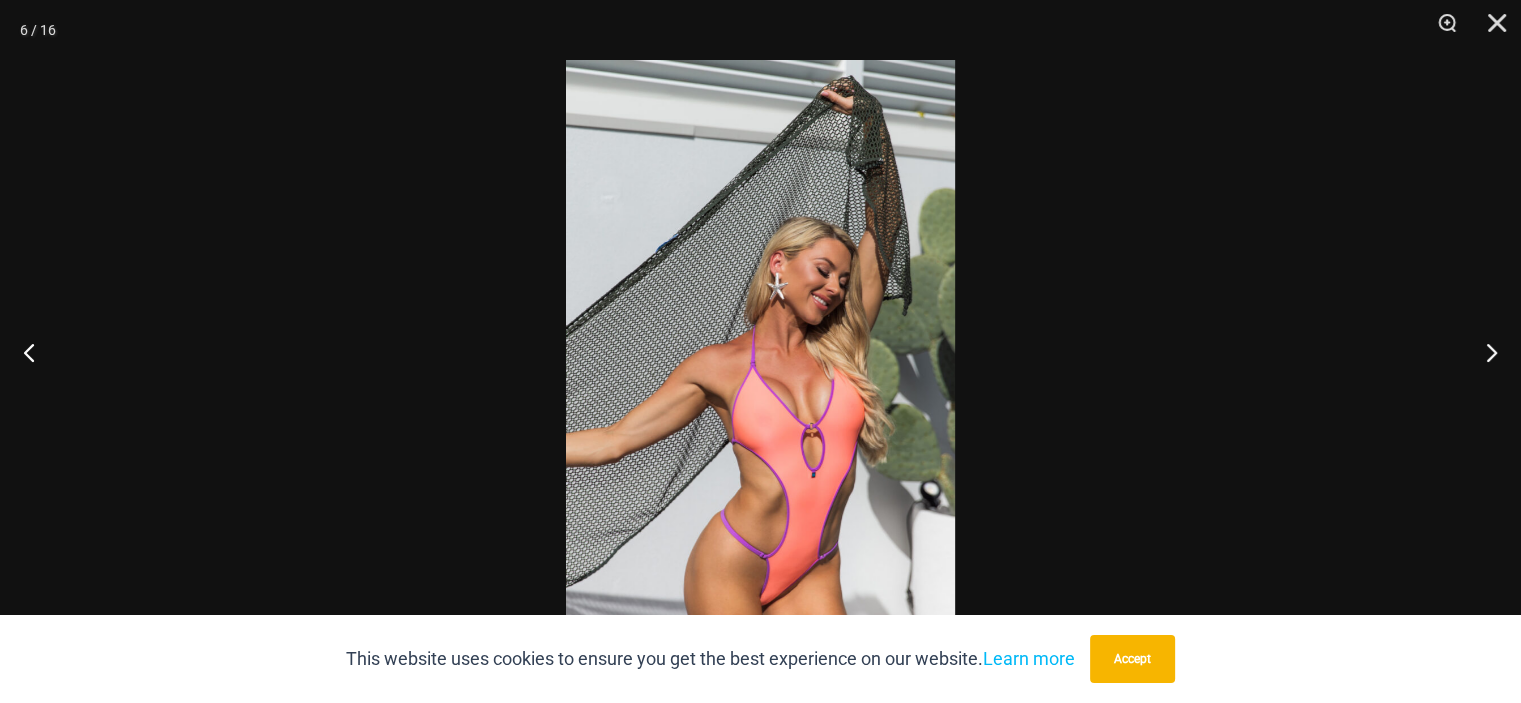 click at bounding box center [760, 351] 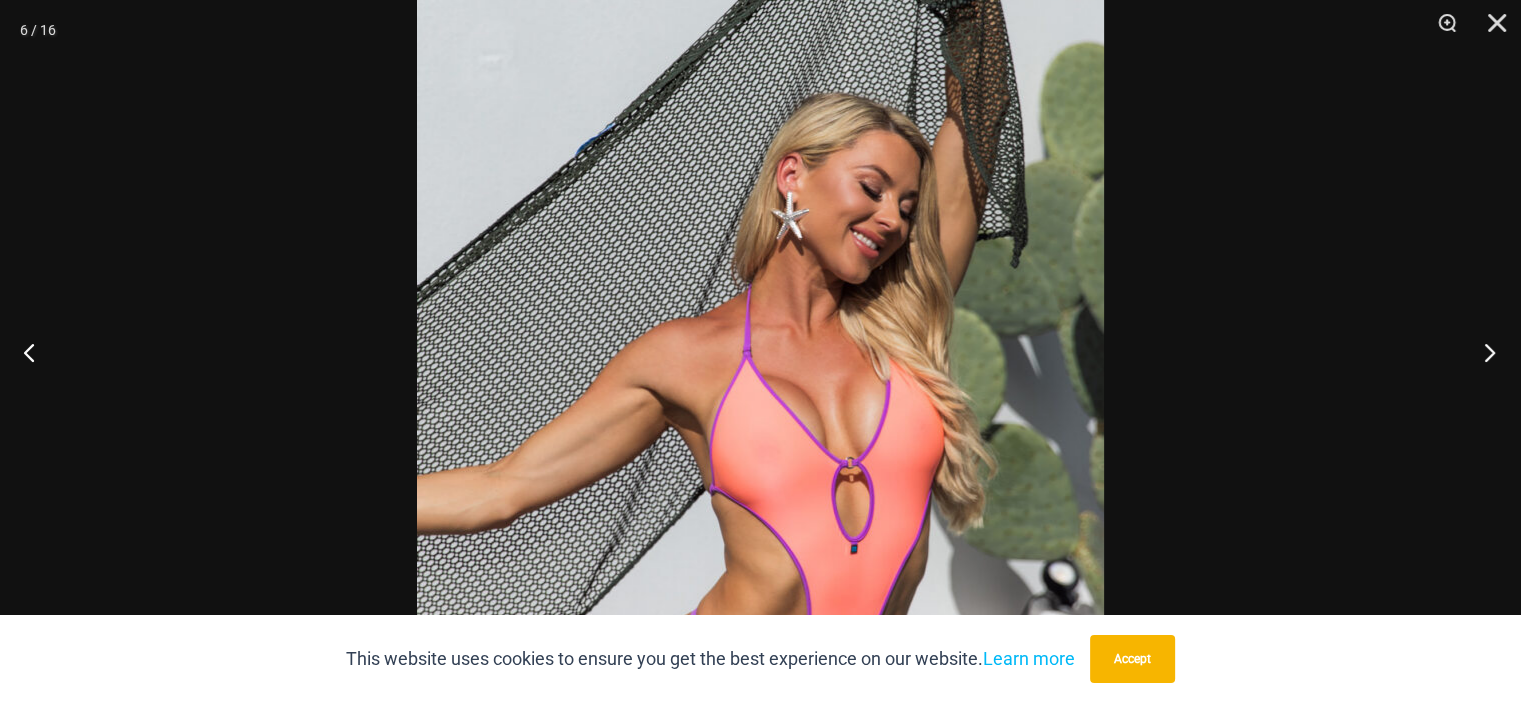 click at bounding box center [1483, 352] 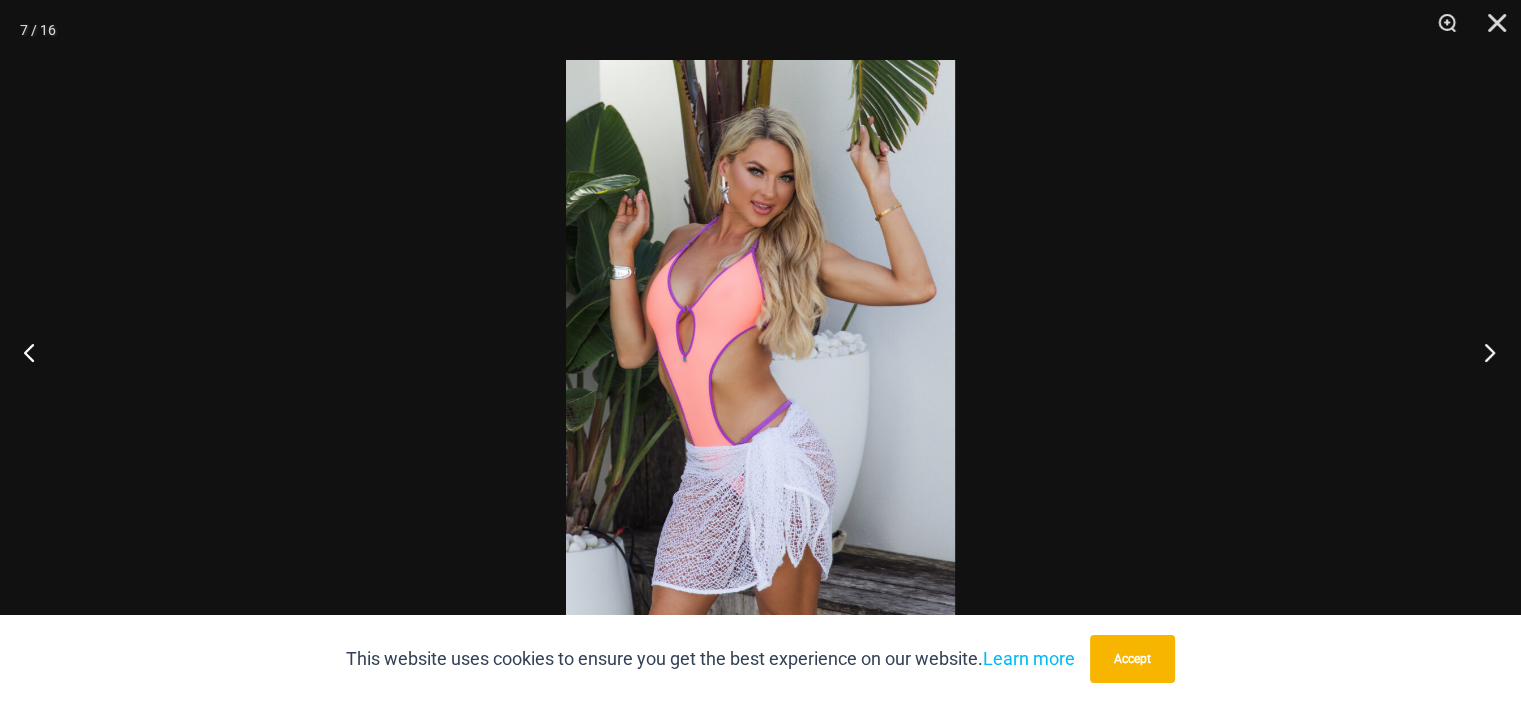 click at bounding box center [1483, 352] 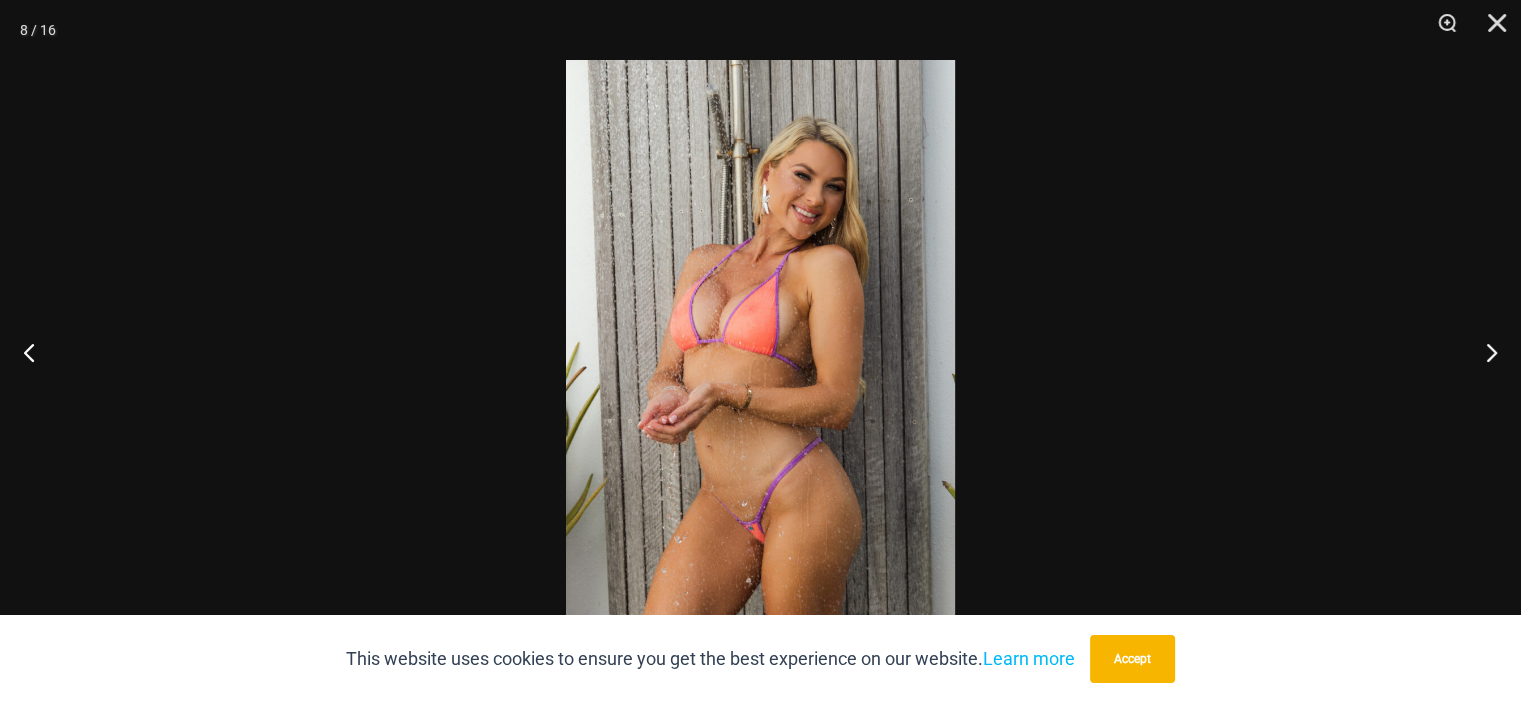 click at bounding box center (760, 351) 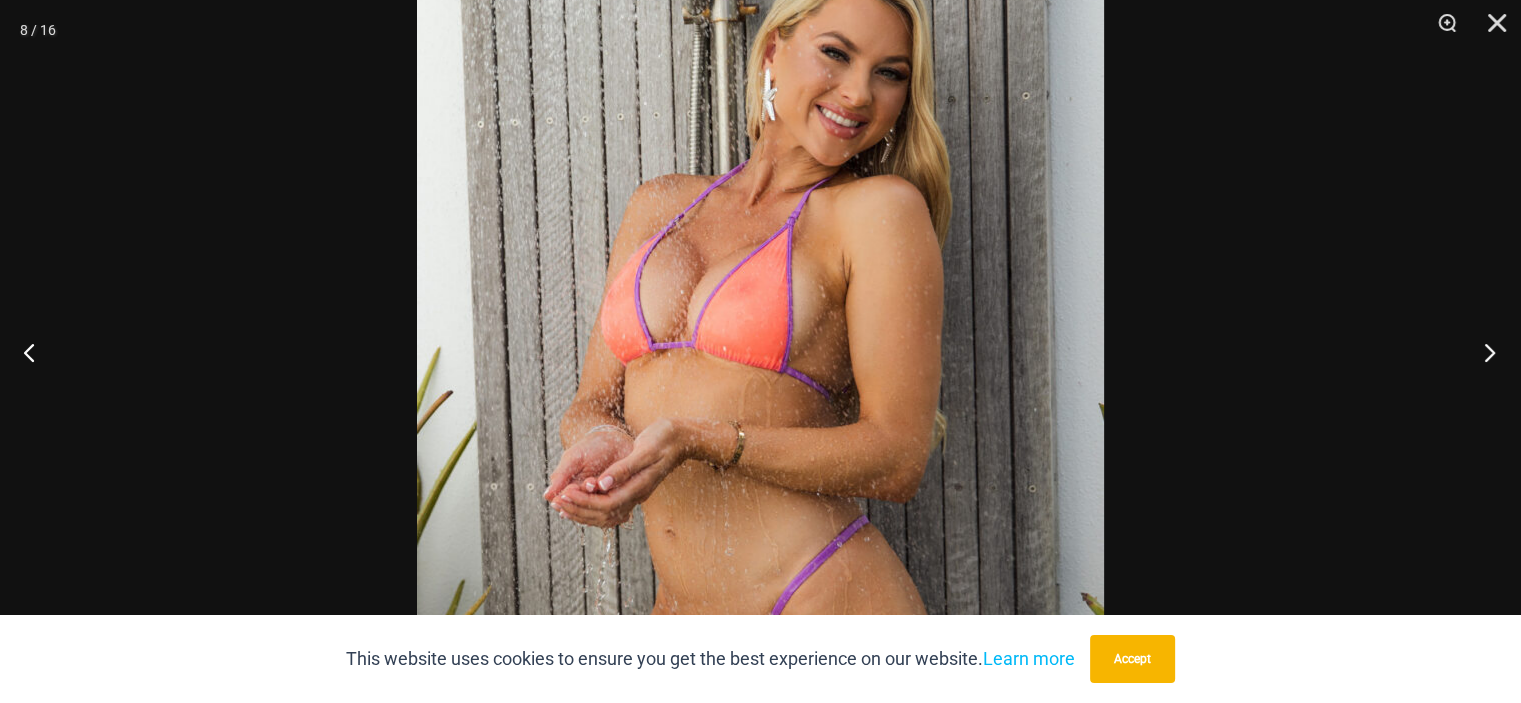 click at bounding box center [1483, 352] 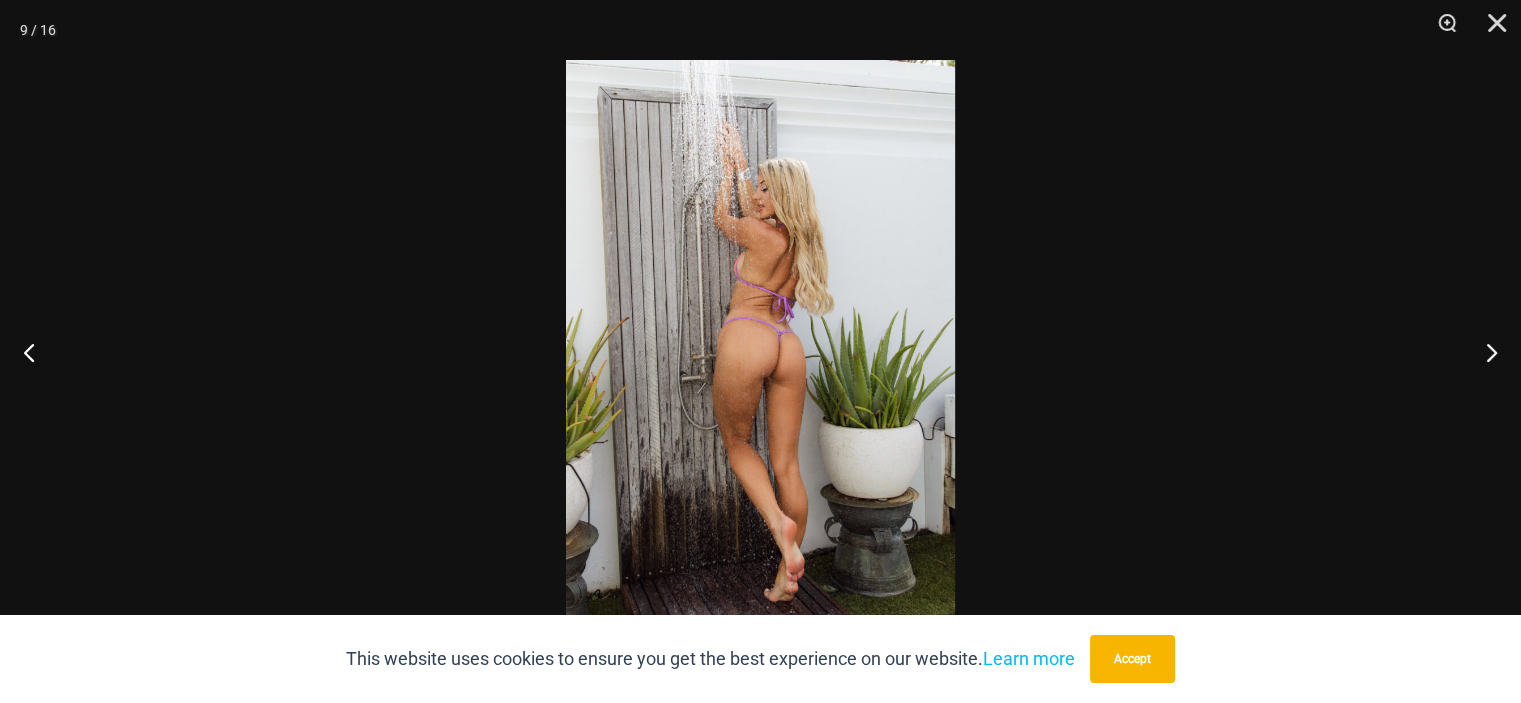 click at bounding box center [760, 351] 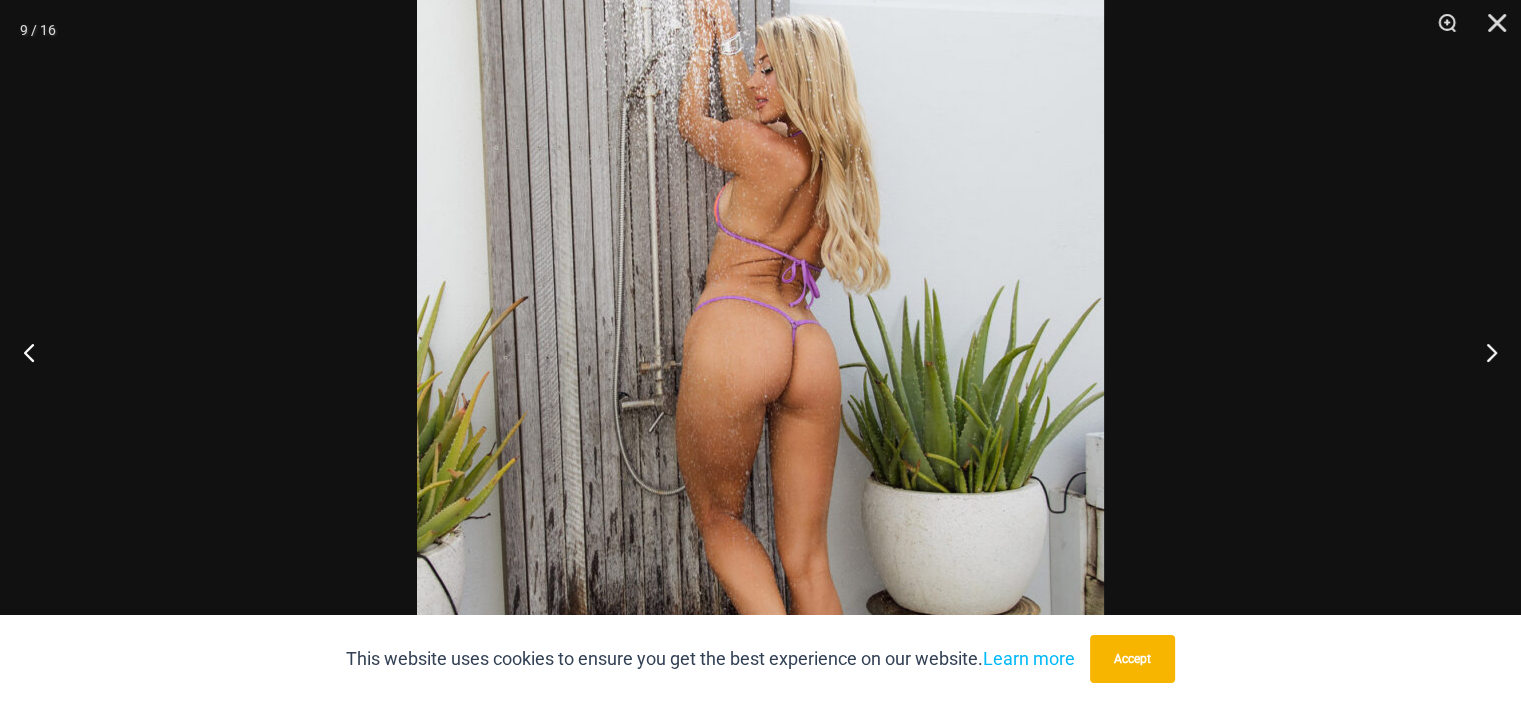 drag, startPoint x: 723, startPoint y: 329, endPoint x: 750, endPoint y: 350, distance: 34.20526 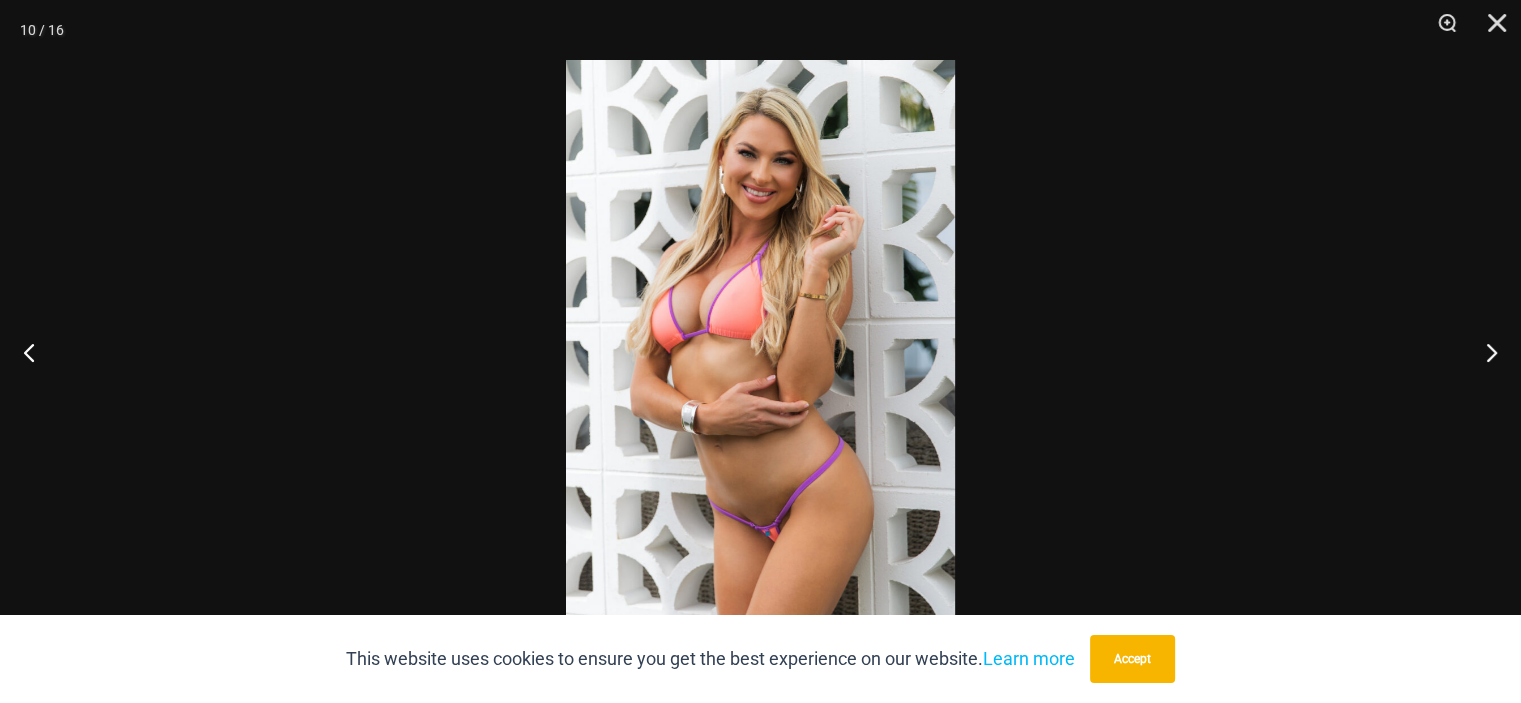 click at bounding box center [760, 351] 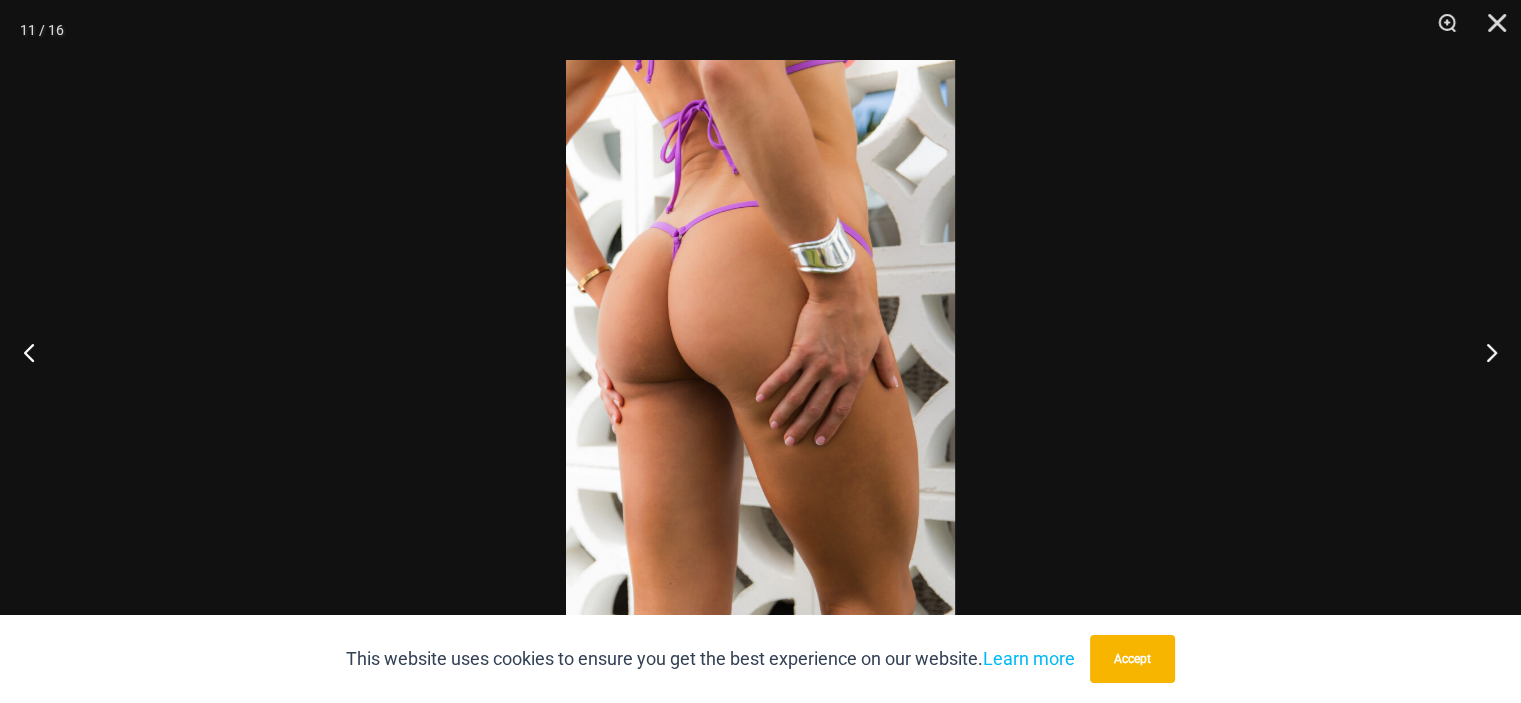 click at bounding box center (760, 351) 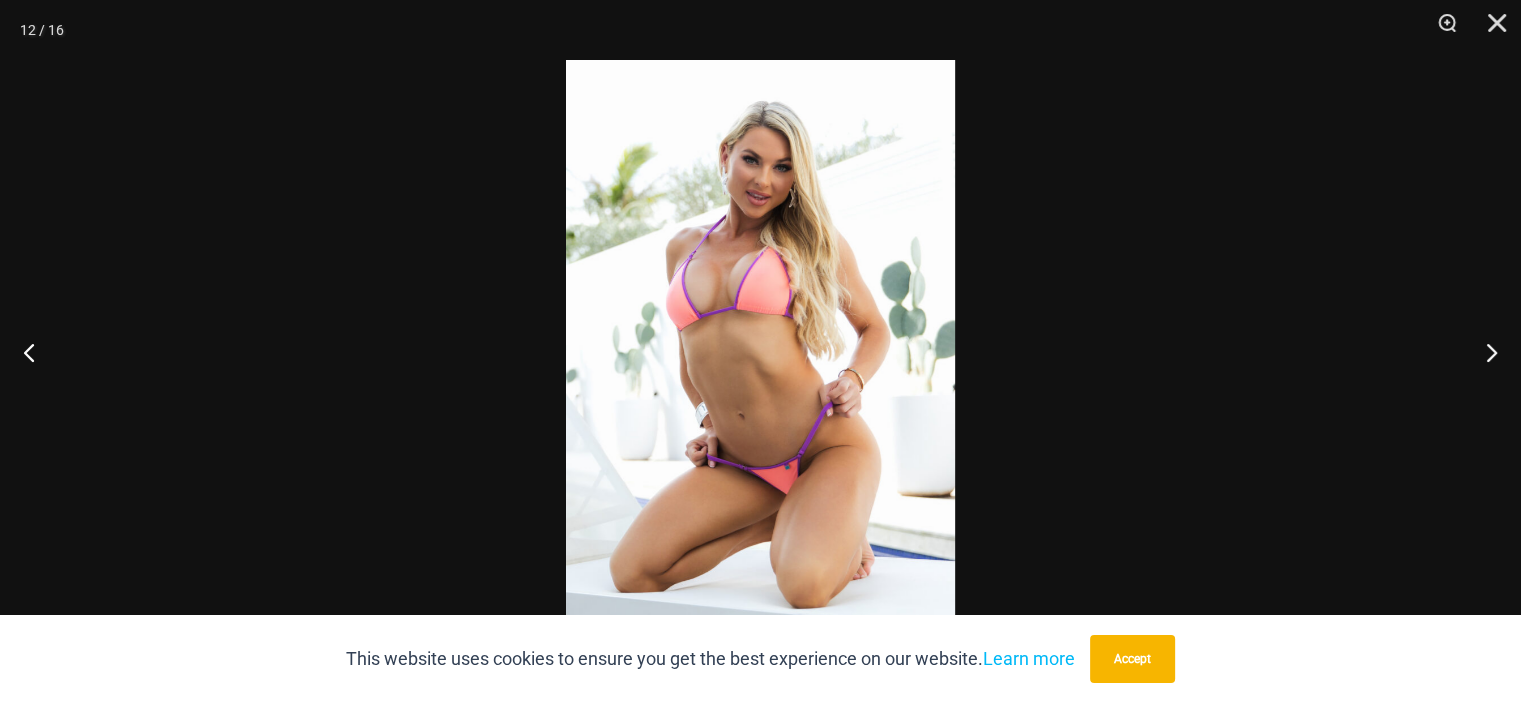 click at bounding box center (760, 351) 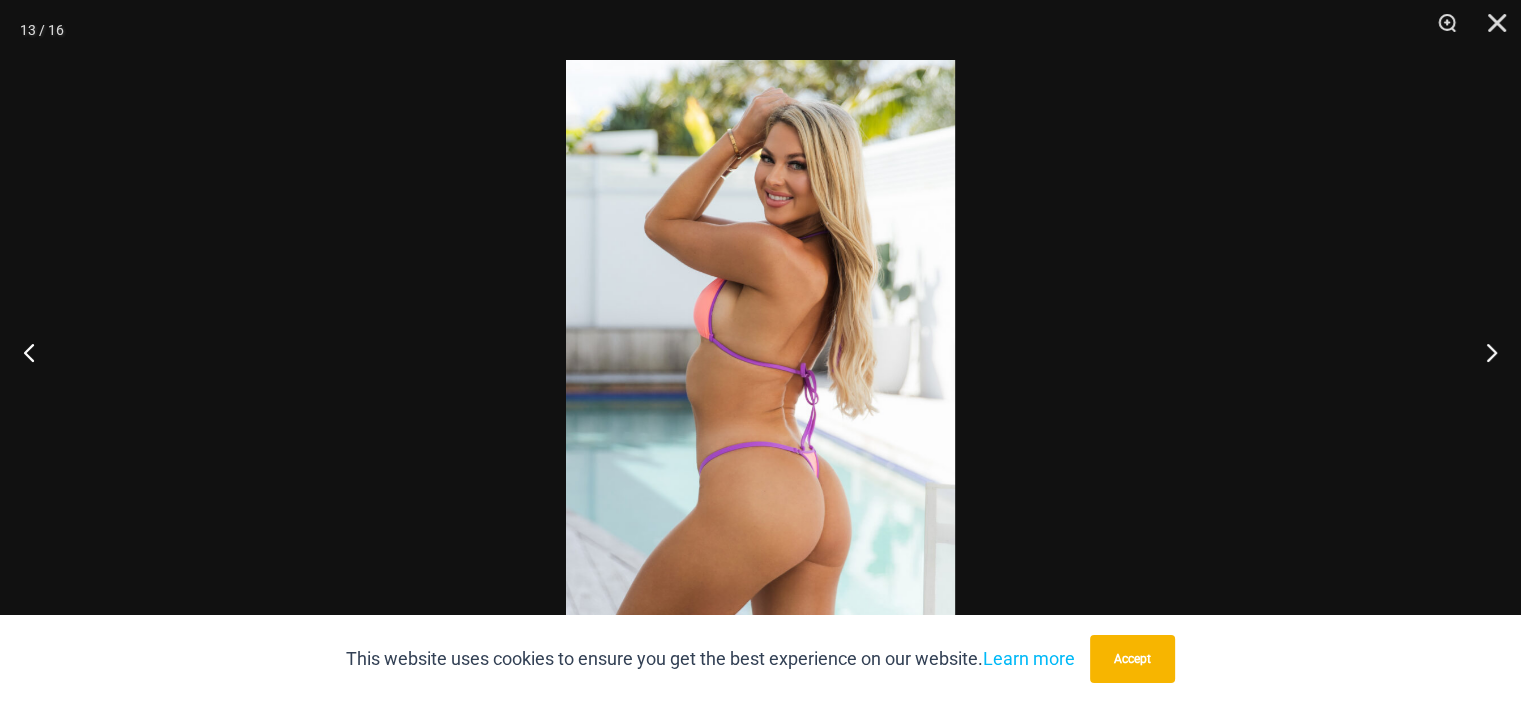 click at bounding box center (760, 351) 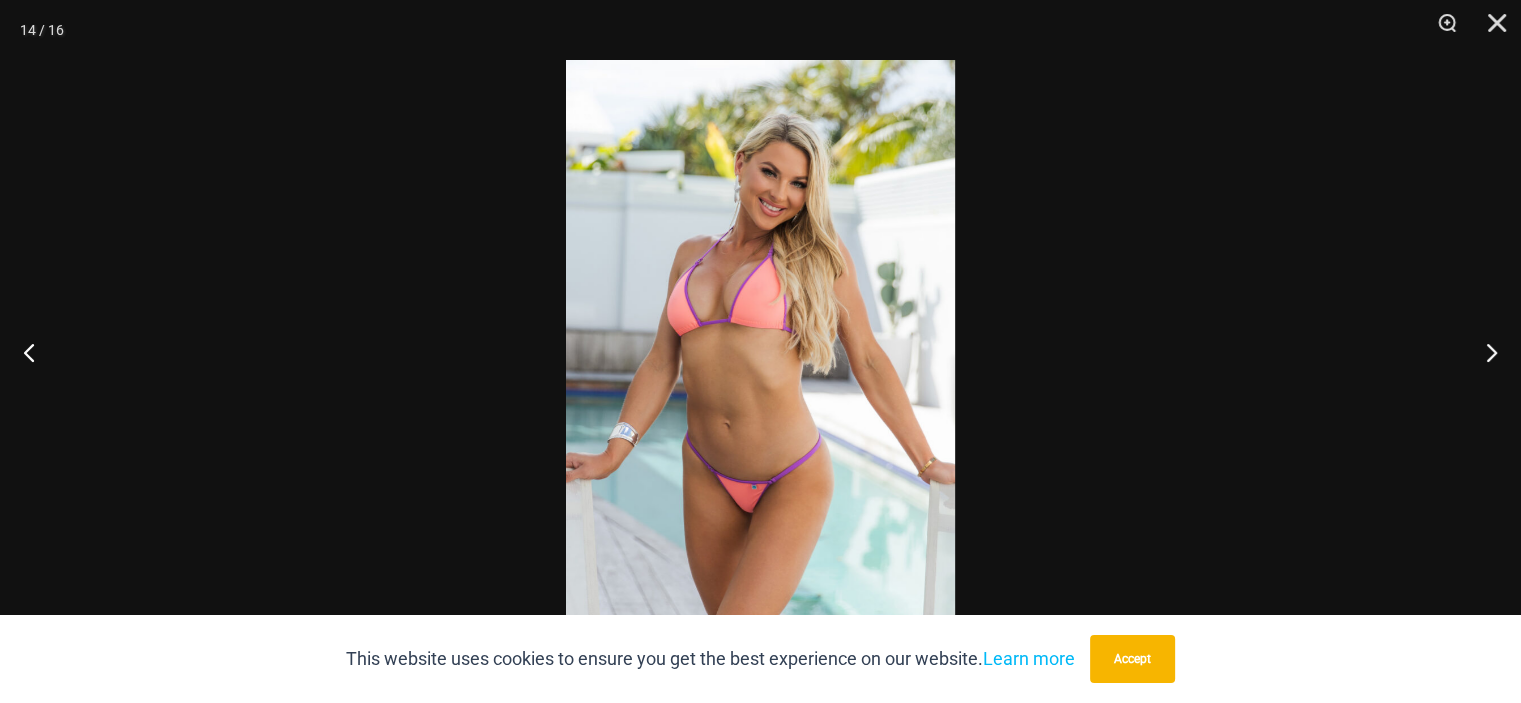 click at bounding box center (760, 351) 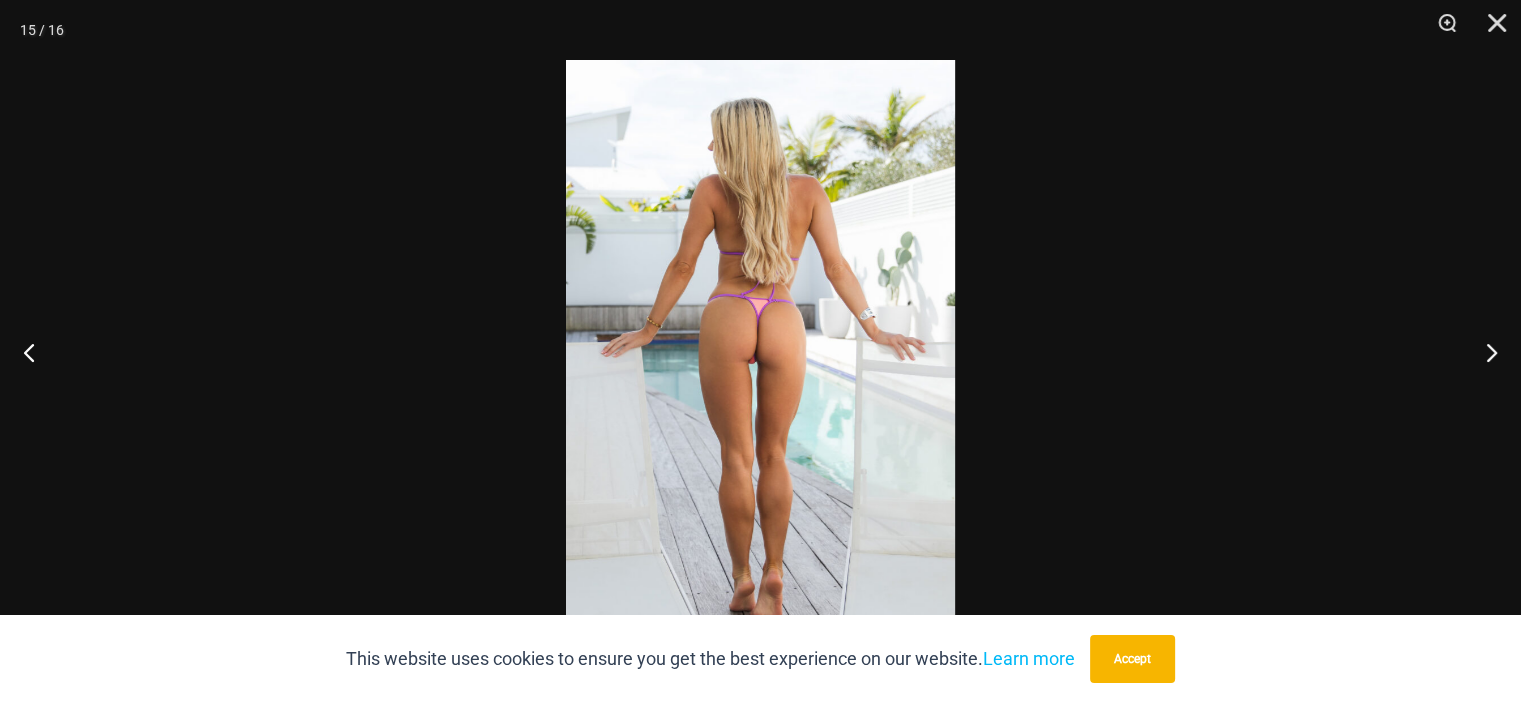 click at bounding box center (760, 351) 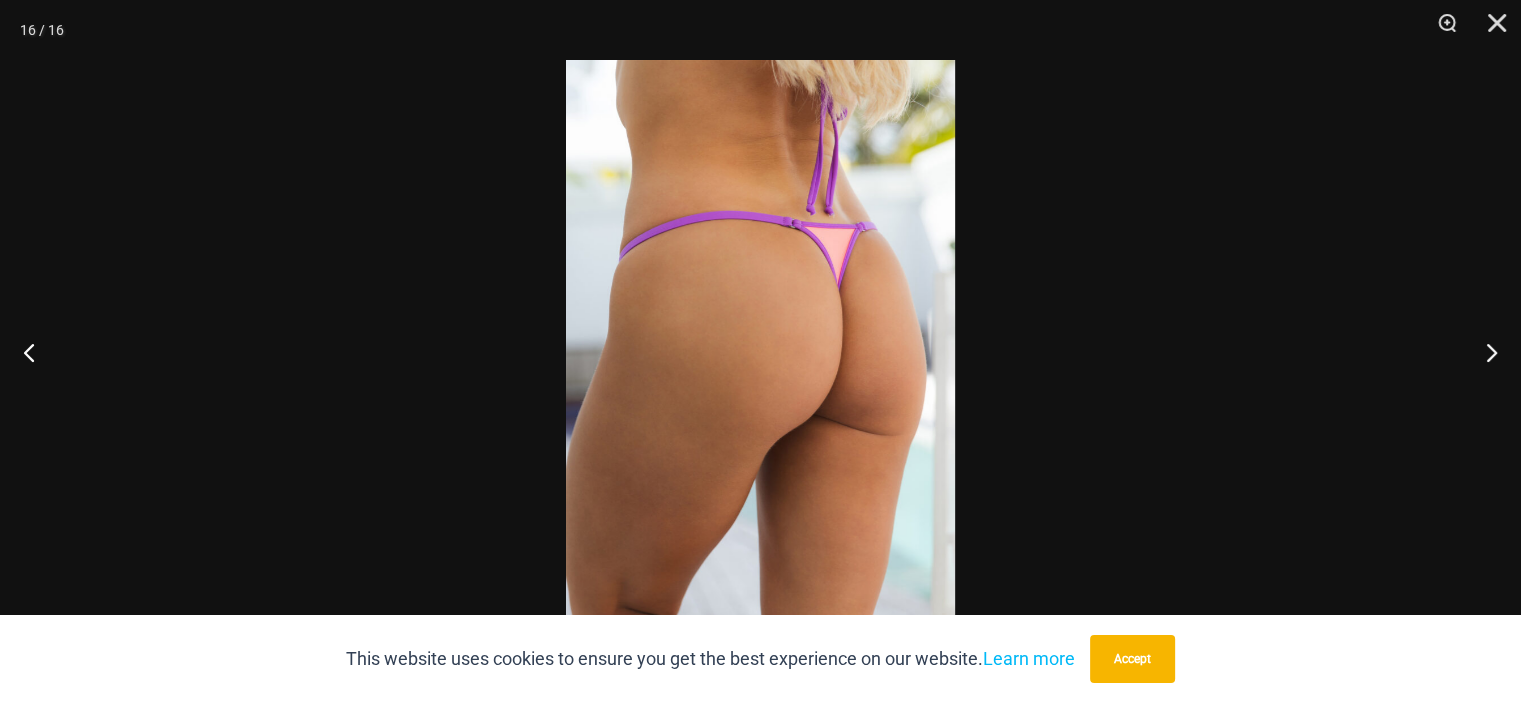 click at bounding box center [760, 351] 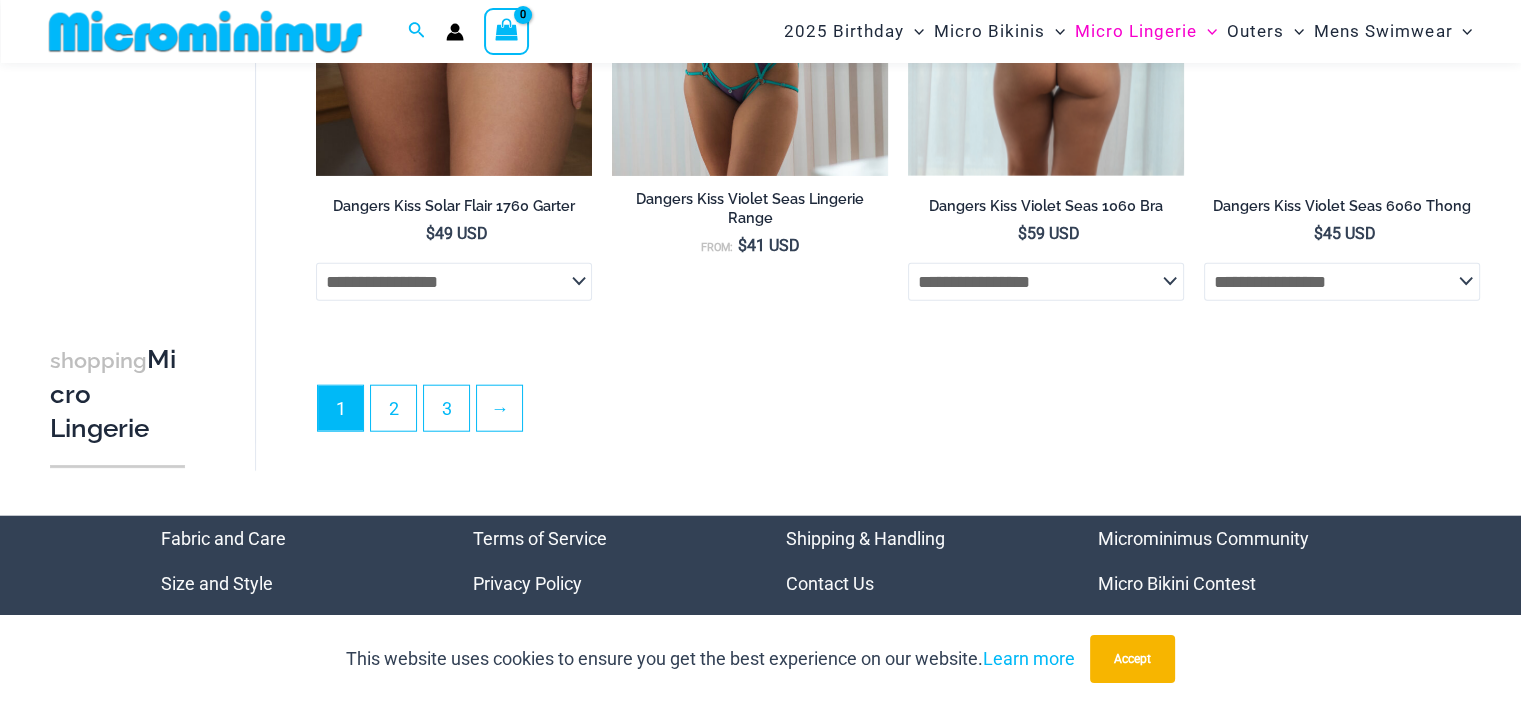 scroll, scrollTop: 4866, scrollLeft: 0, axis: vertical 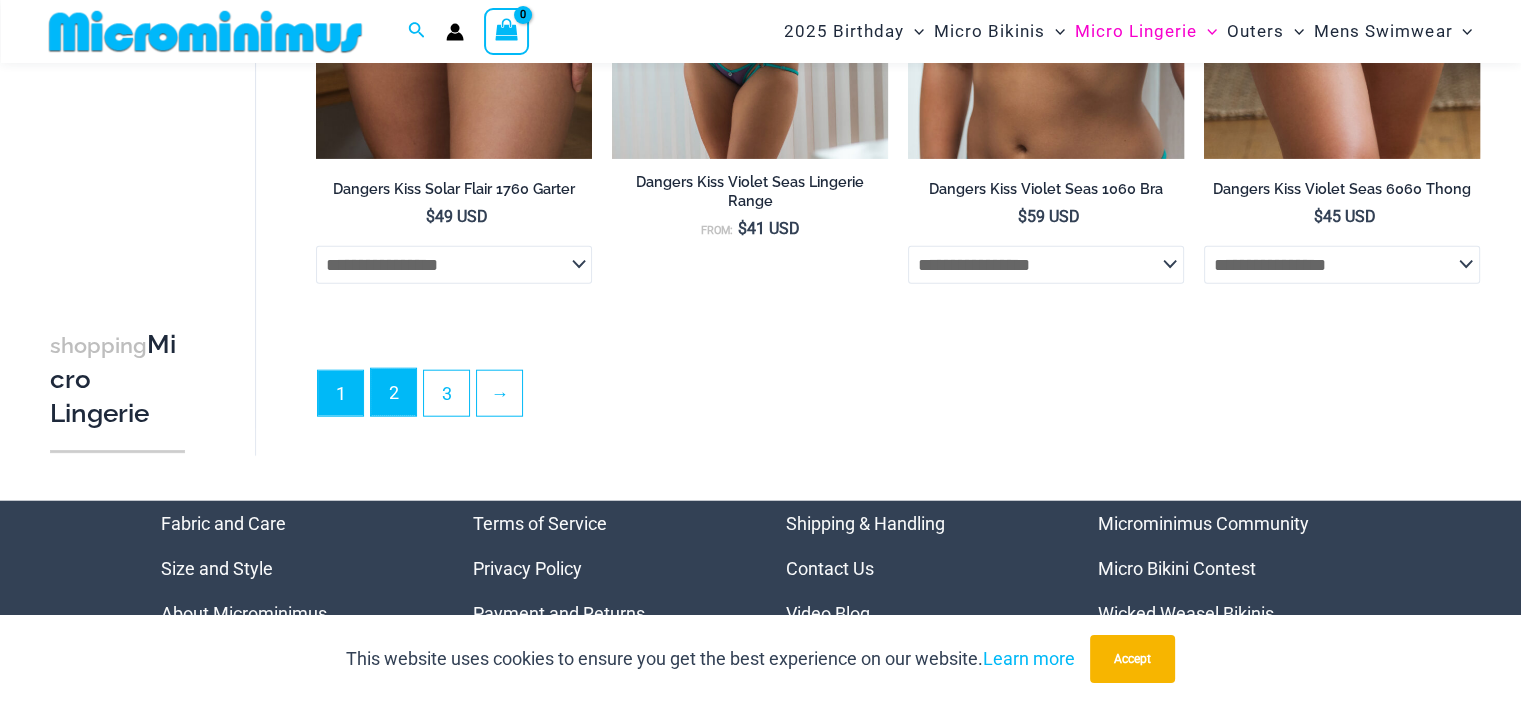 click on "2" at bounding box center (393, 392) 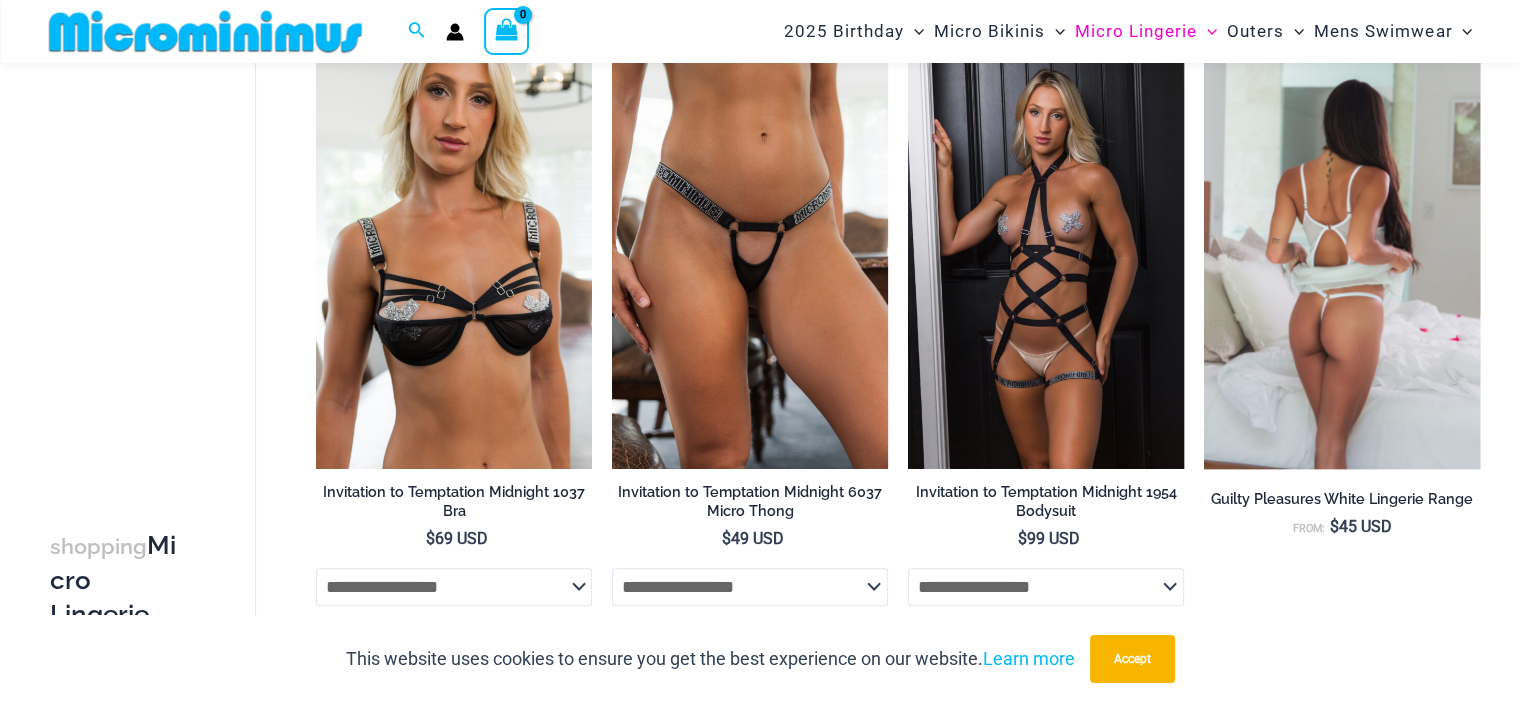 scroll, scrollTop: 791, scrollLeft: 0, axis: vertical 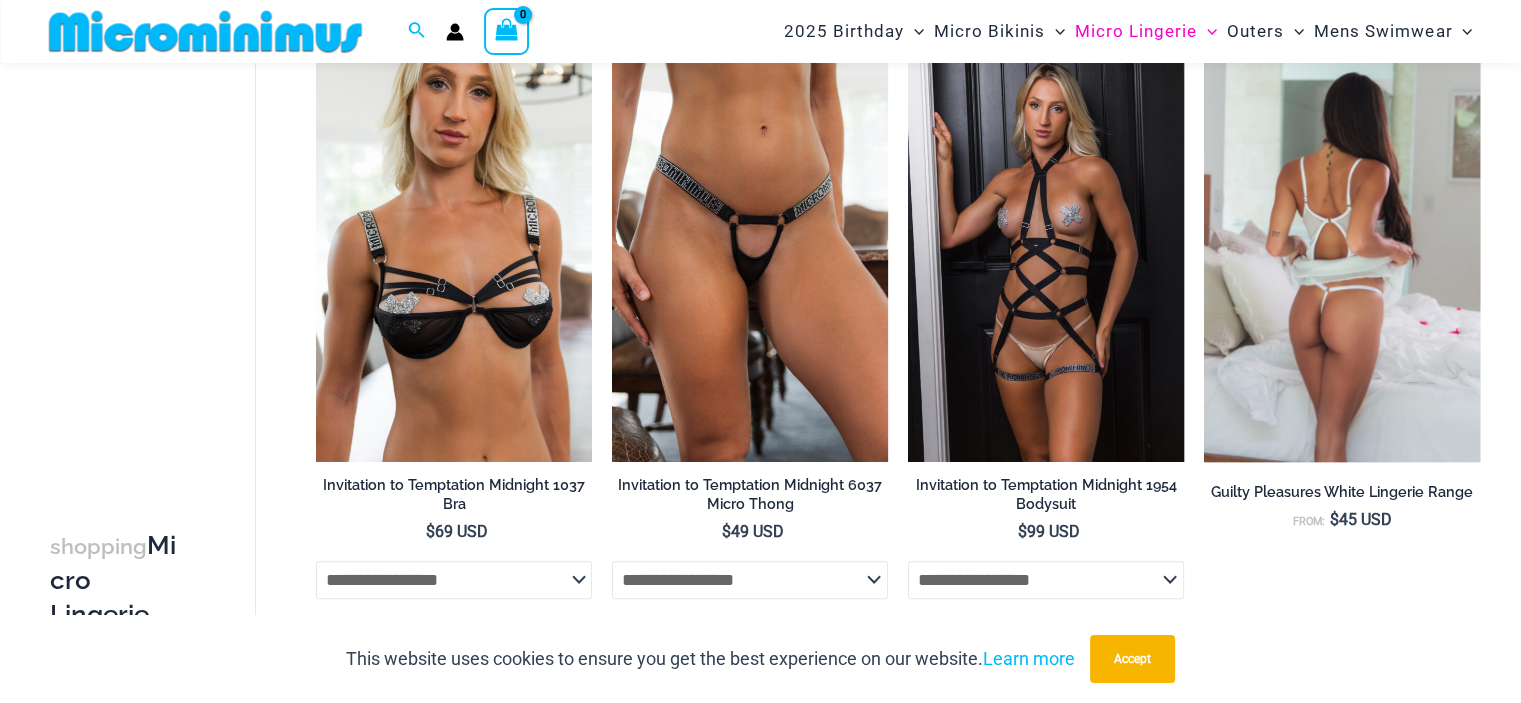 click at bounding box center (1342, 255) 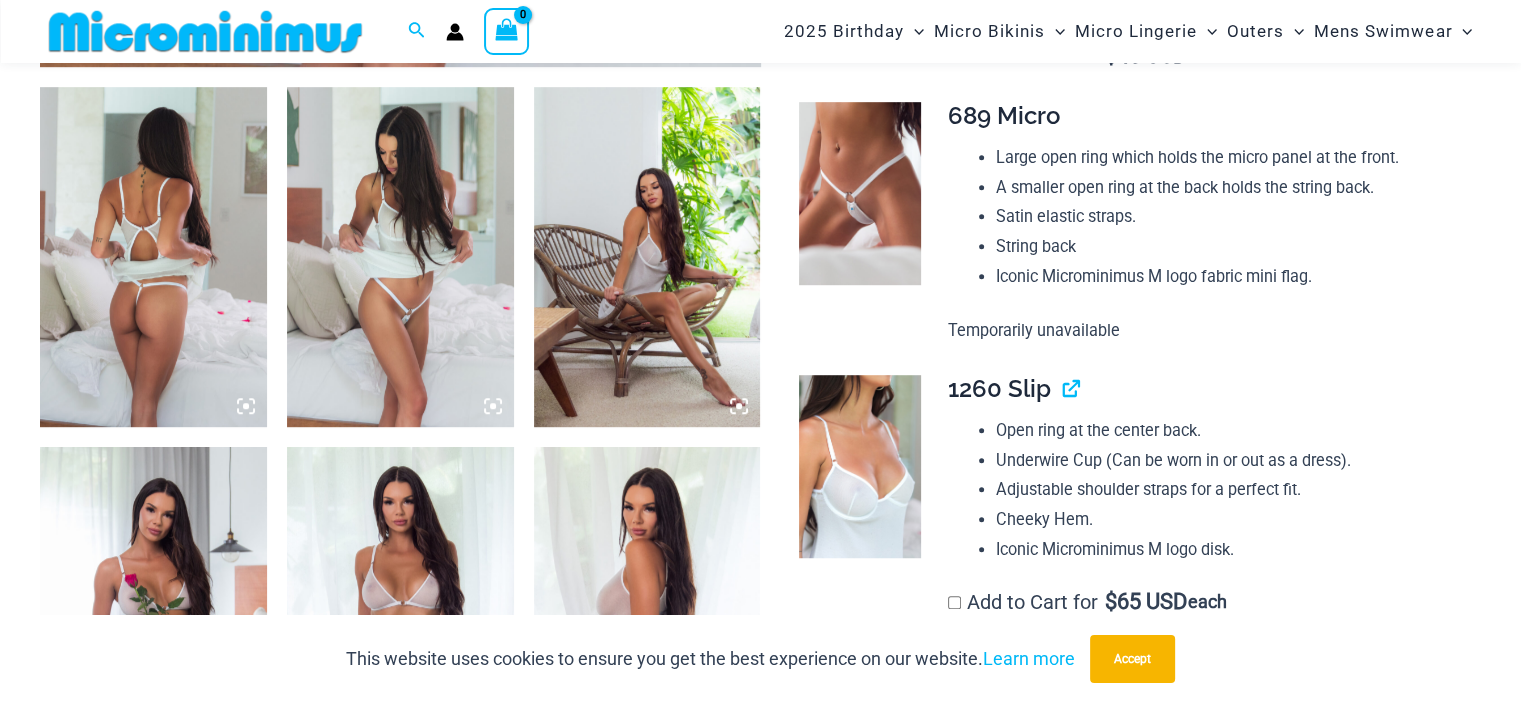 scroll, scrollTop: 1182, scrollLeft: 0, axis: vertical 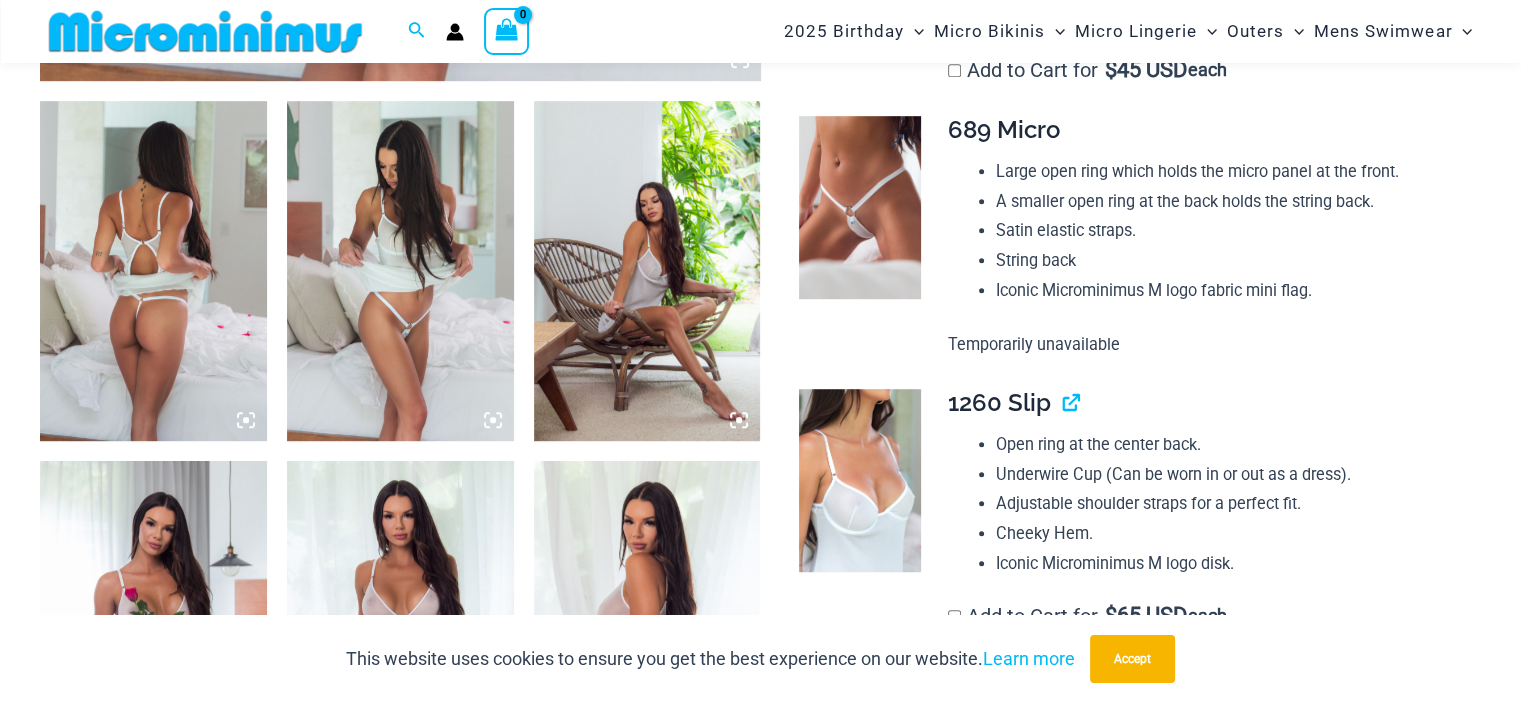 click at bounding box center (860, 207) 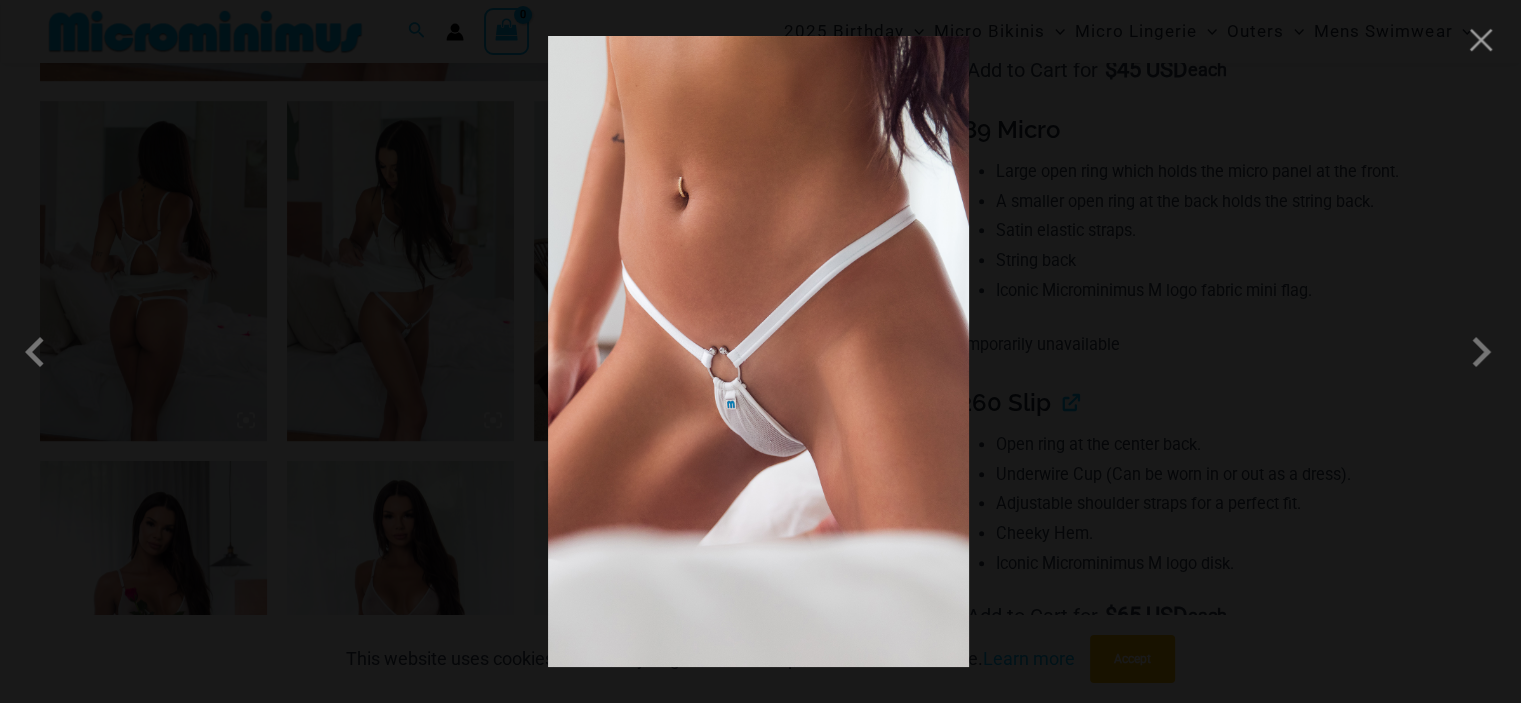 click at bounding box center (758, 351) 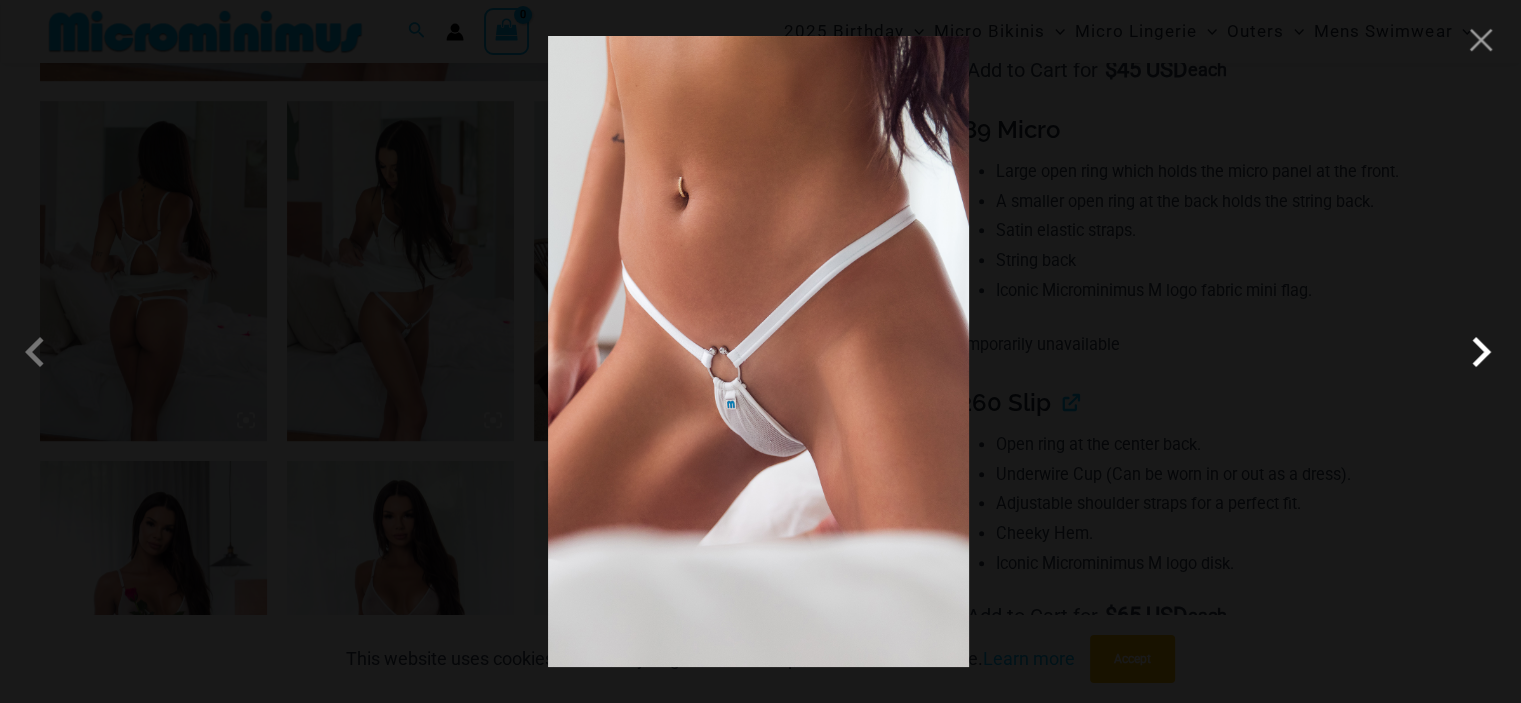 click at bounding box center [1481, 352] 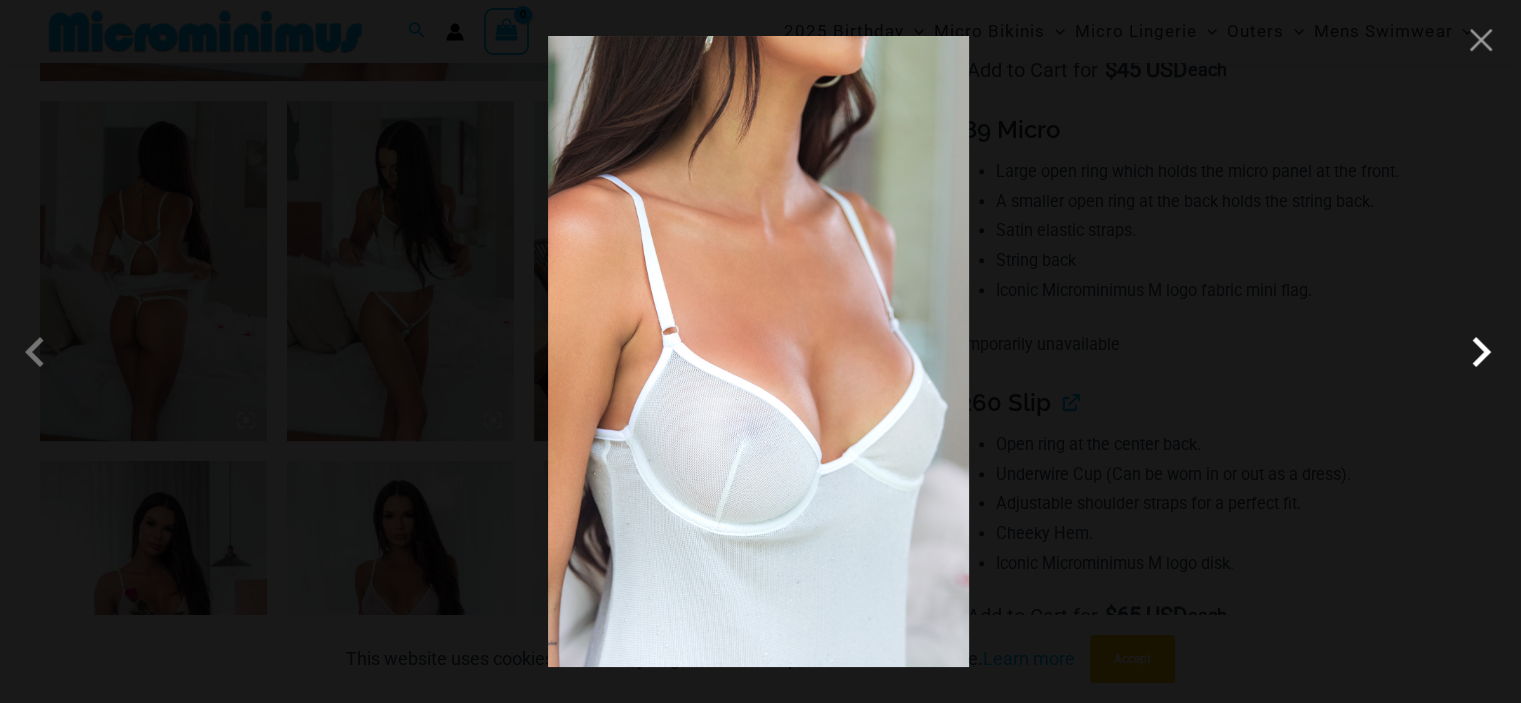 click at bounding box center (1481, 352) 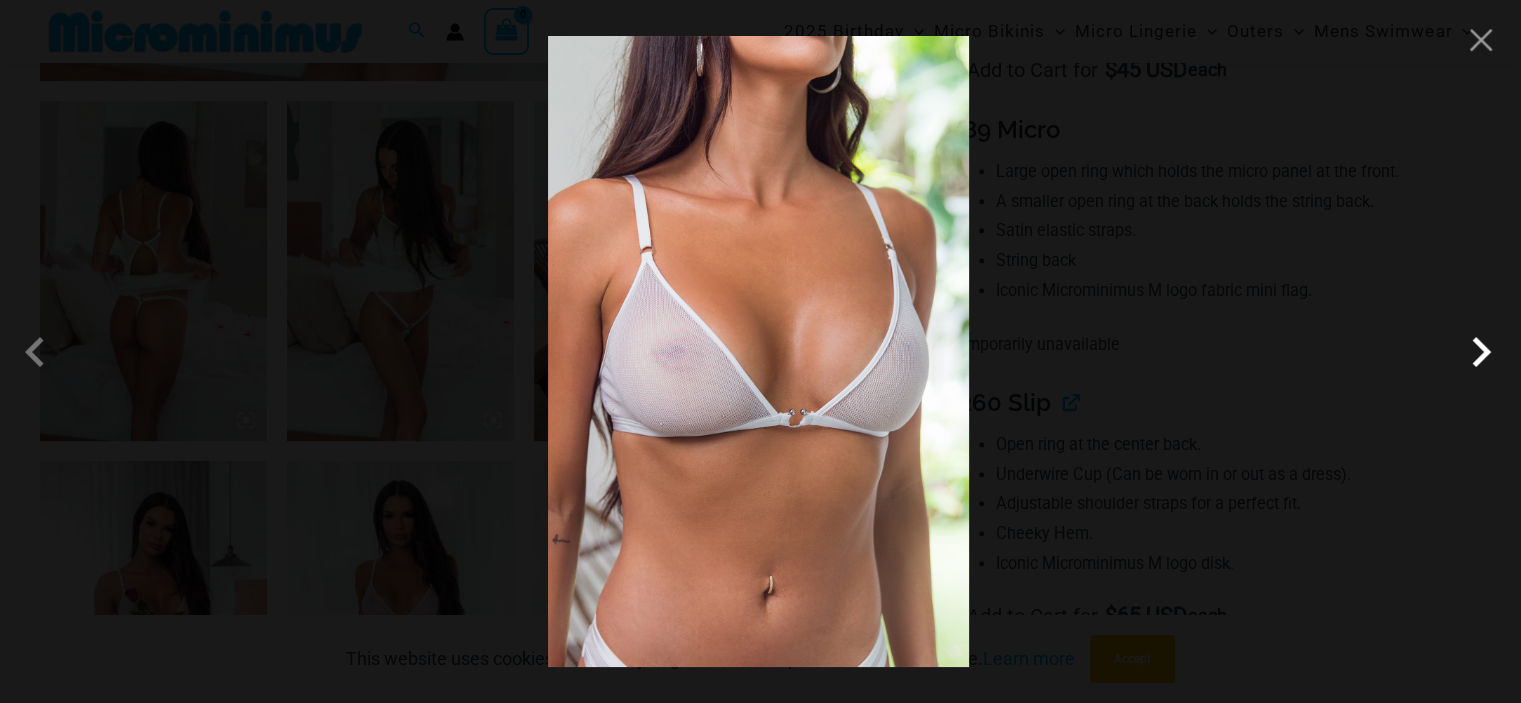 click at bounding box center [1481, 352] 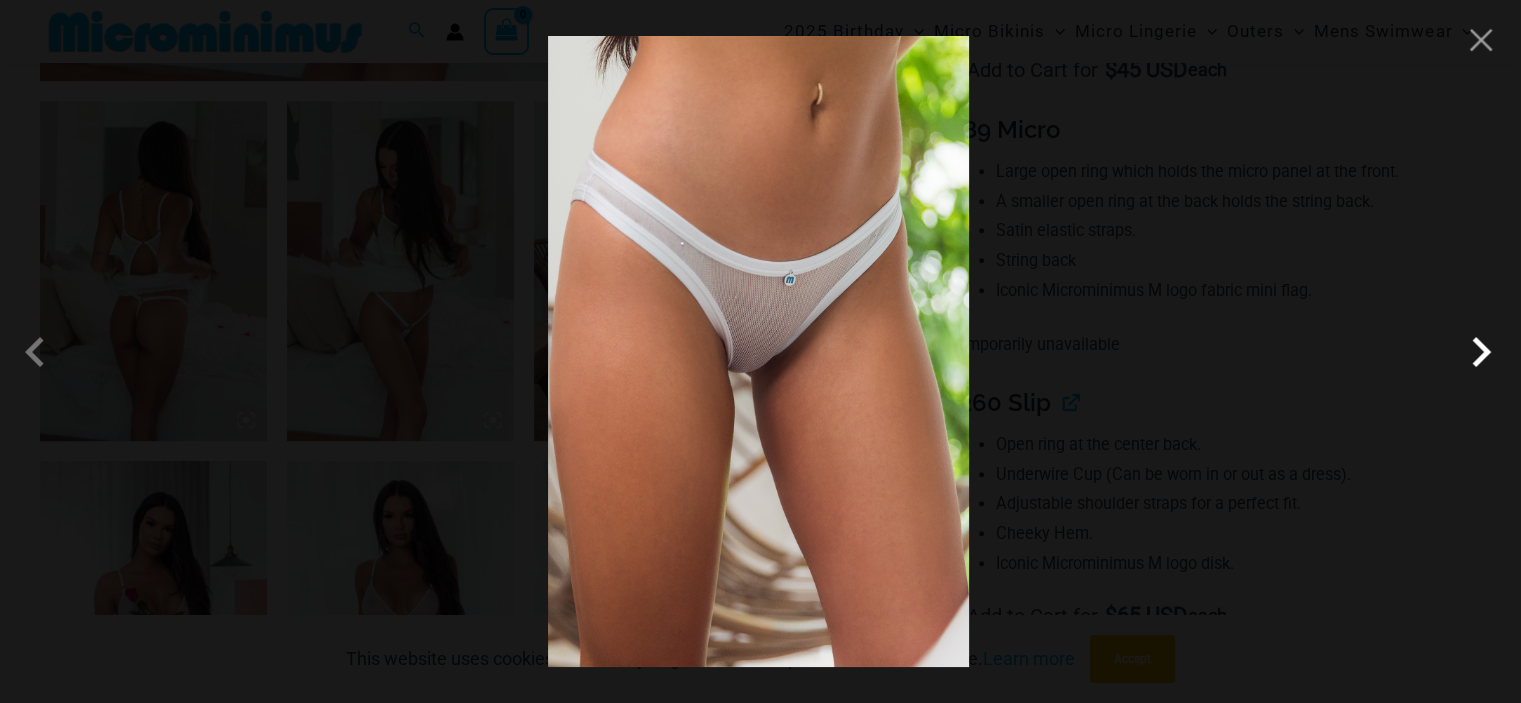 click at bounding box center [1481, 352] 